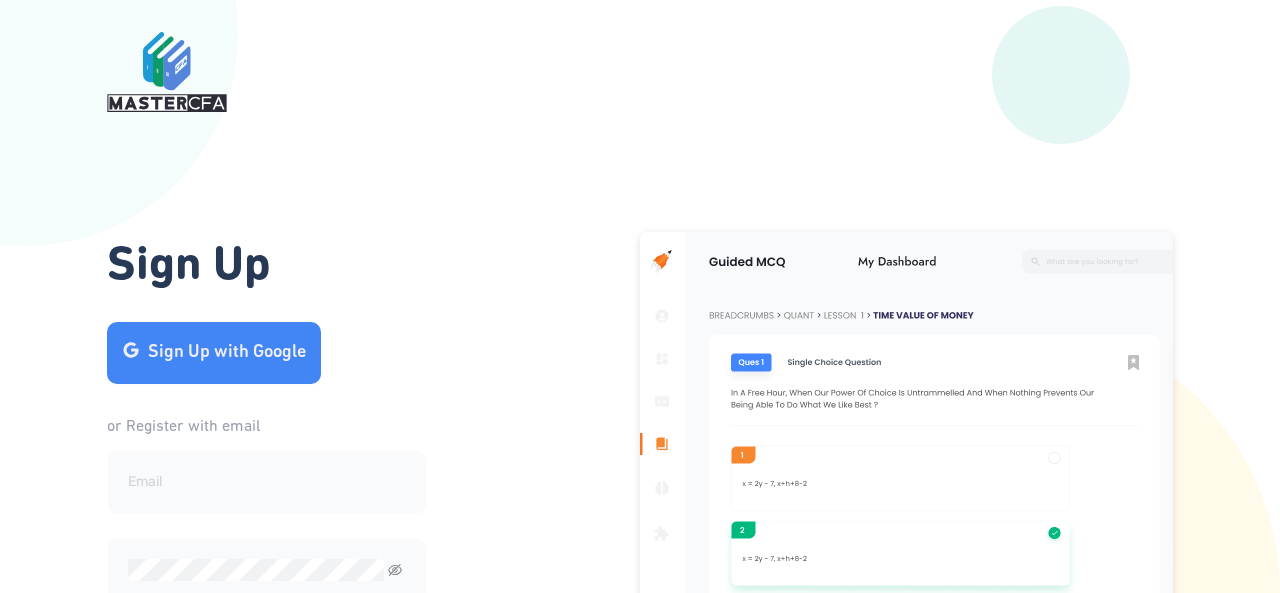 scroll, scrollTop: 0, scrollLeft: 0, axis: both 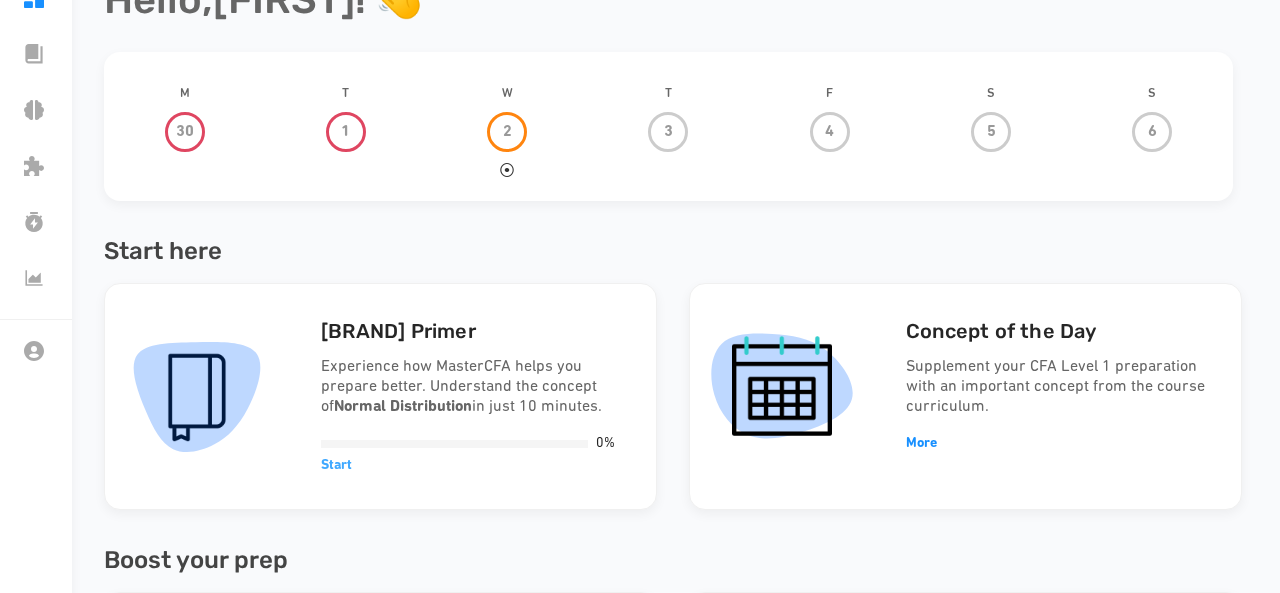 click on "Start" at bounding box center (336, 465) 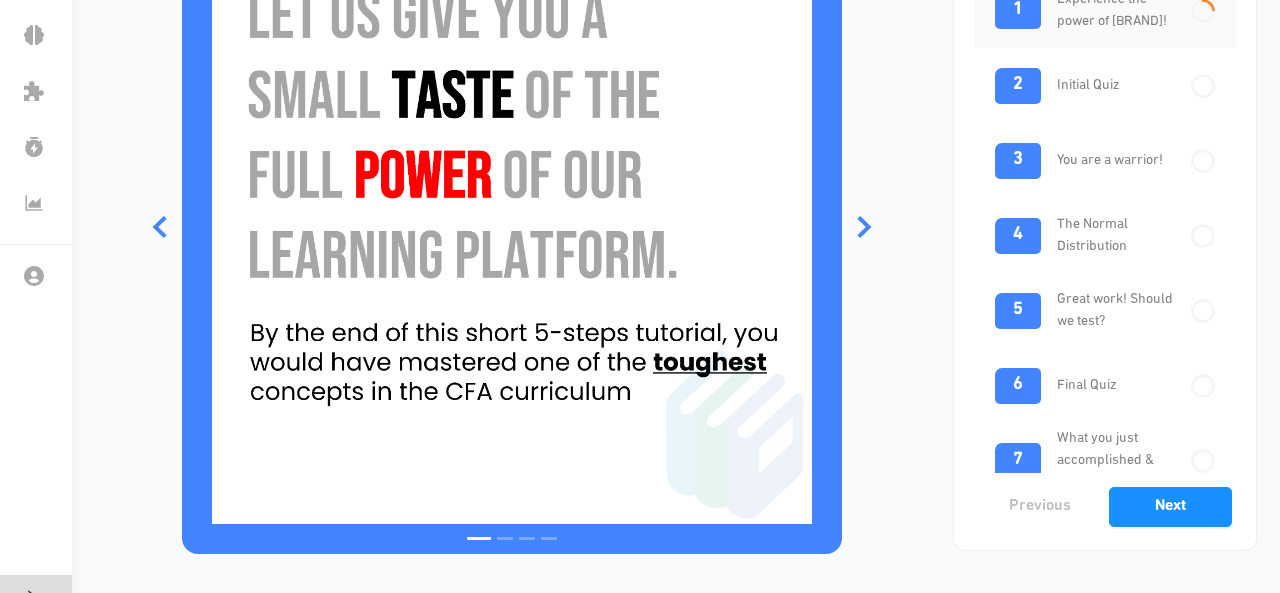 scroll, scrollTop: 259, scrollLeft: 0, axis: vertical 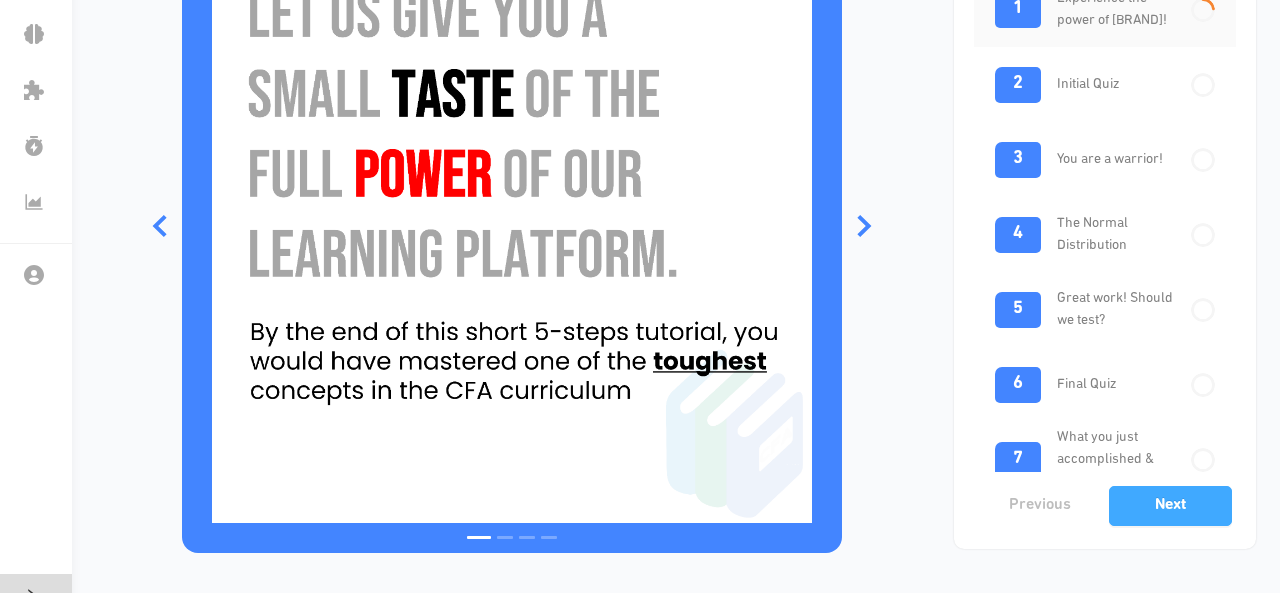 click on "Next" at bounding box center (1170, 505) 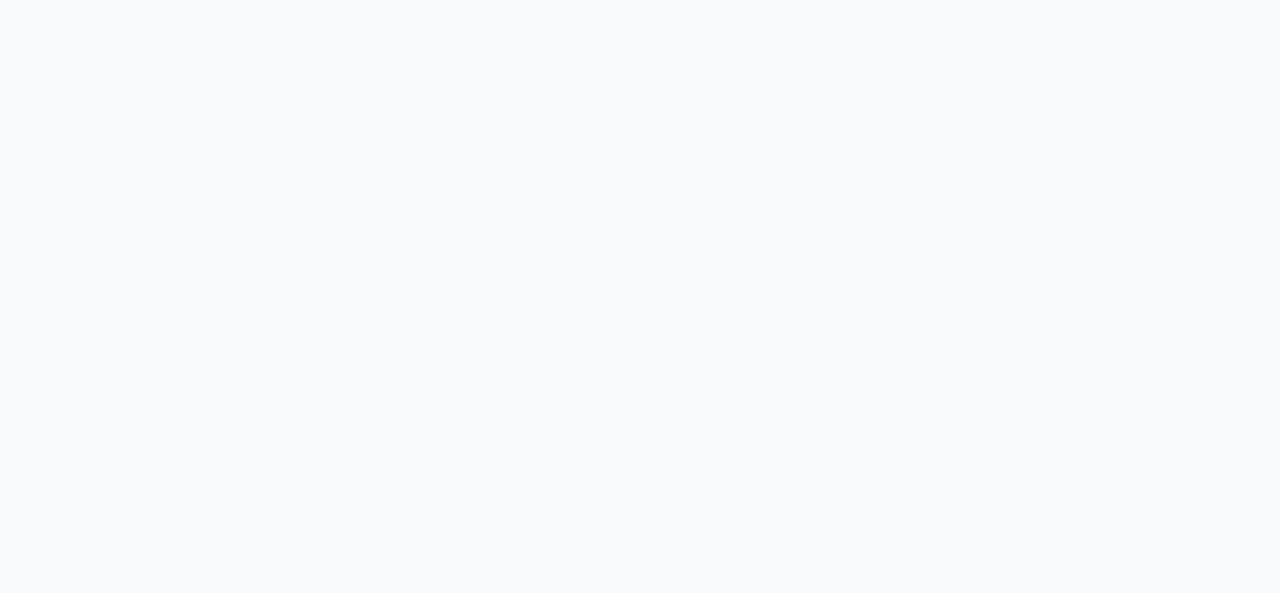 scroll, scrollTop: 0, scrollLeft: 0, axis: both 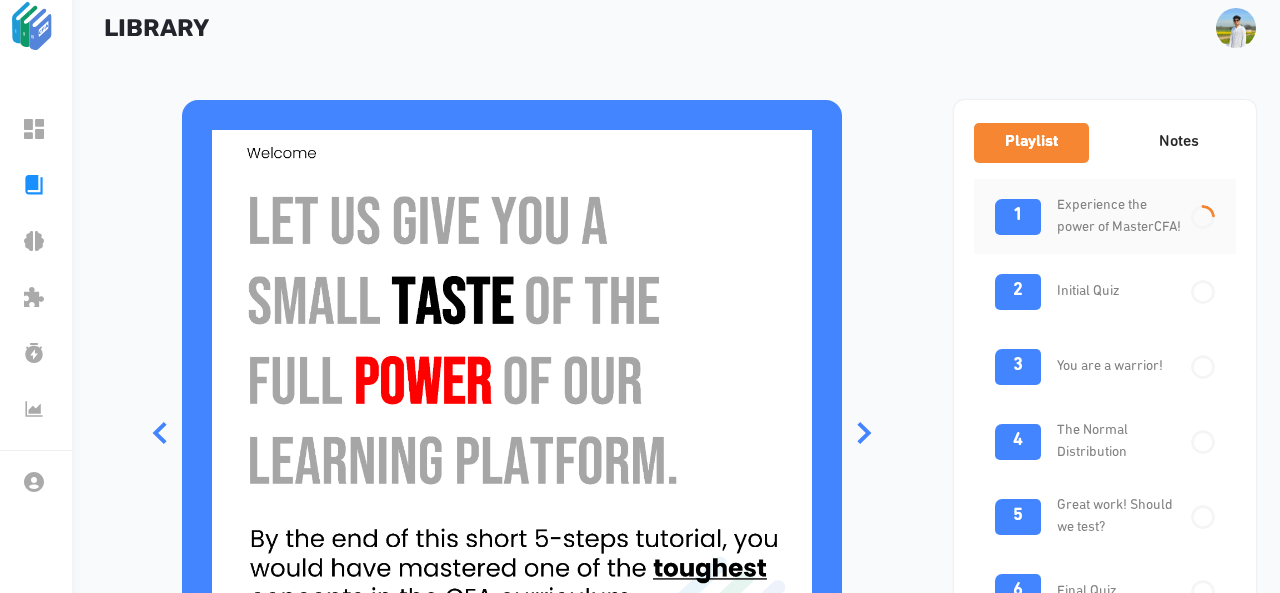 click at bounding box center [1202, 216] 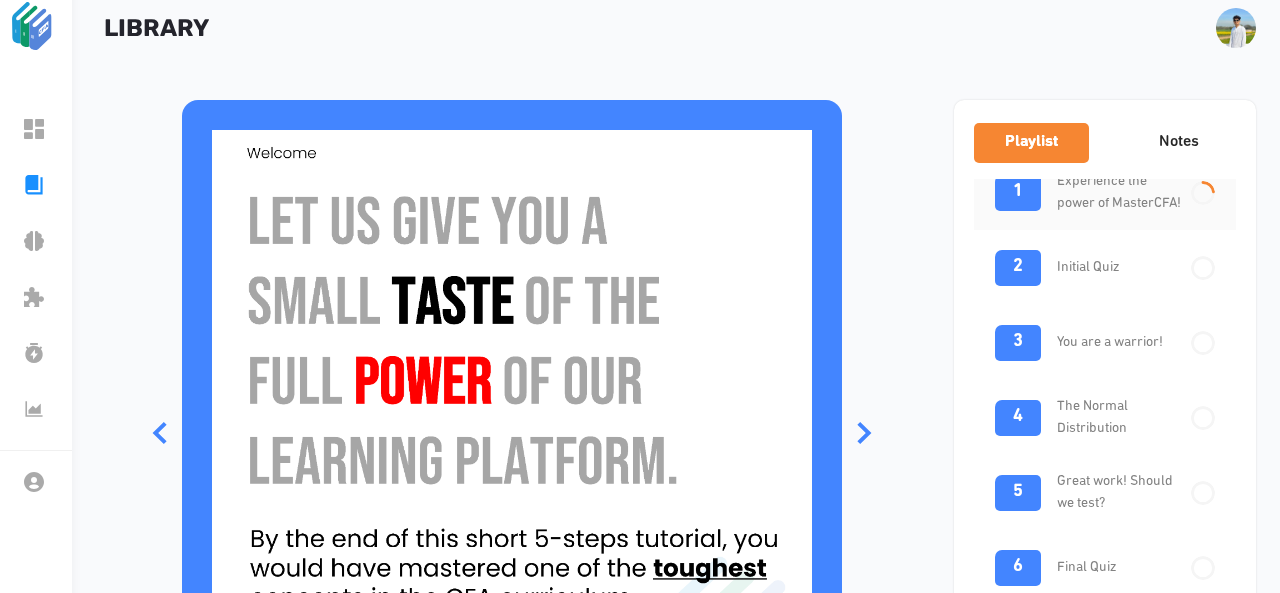 scroll, scrollTop: 319, scrollLeft: 0, axis: vertical 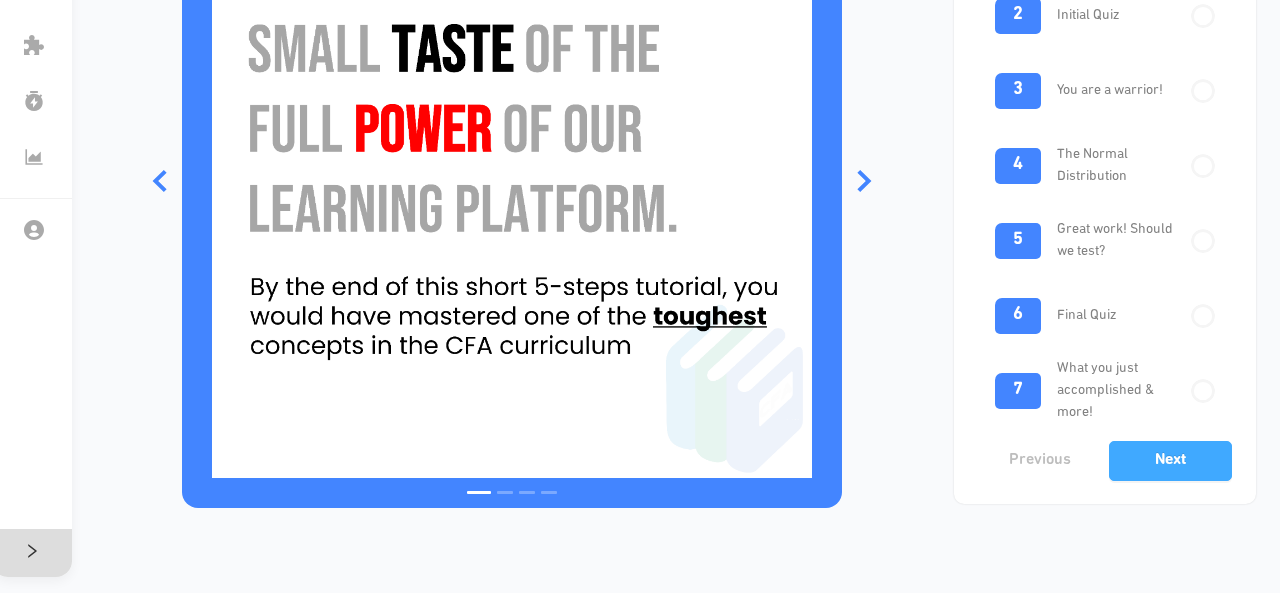 click on "Next" at bounding box center (1170, 460) 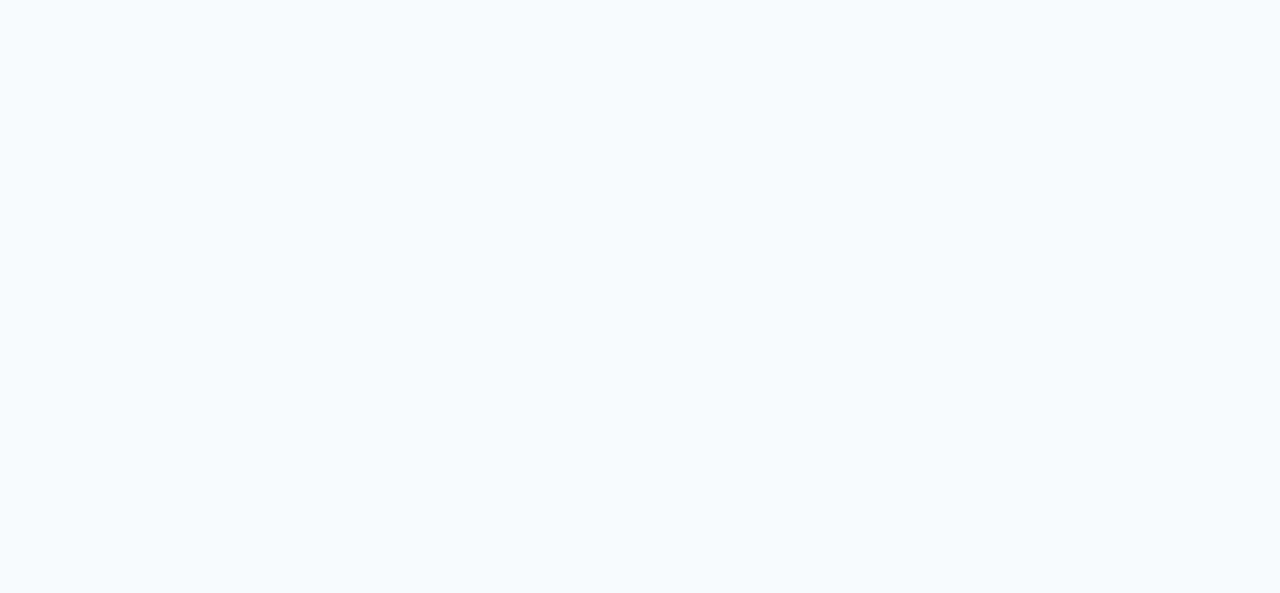scroll, scrollTop: 0, scrollLeft: 0, axis: both 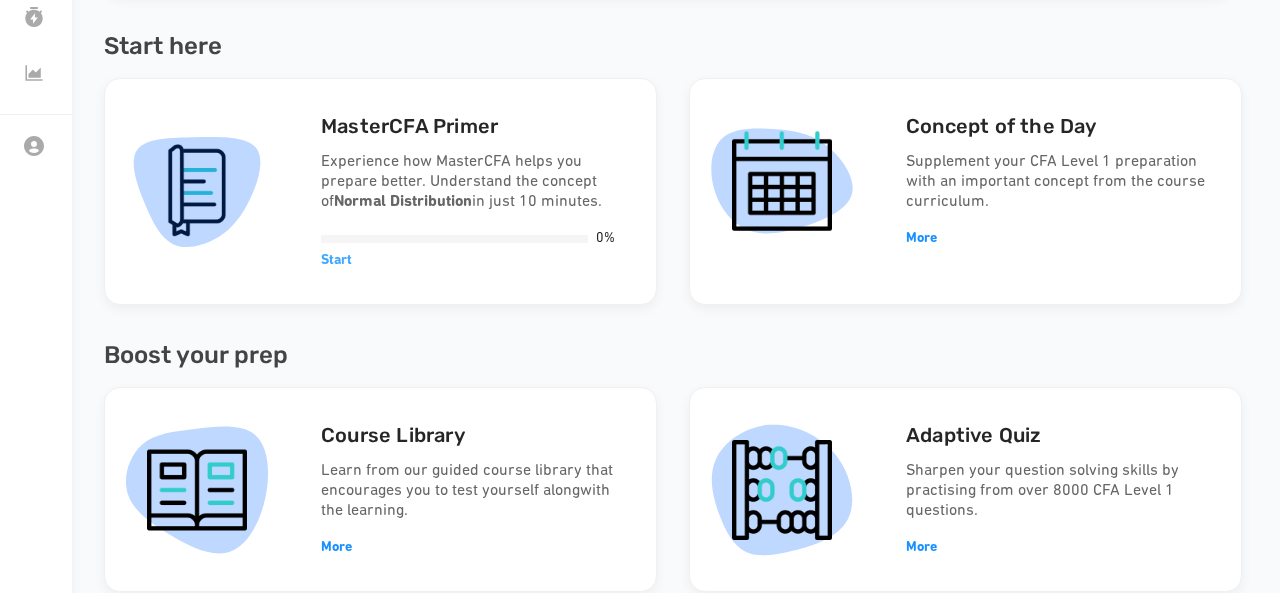 click on "Start" at bounding box center [336, 260] 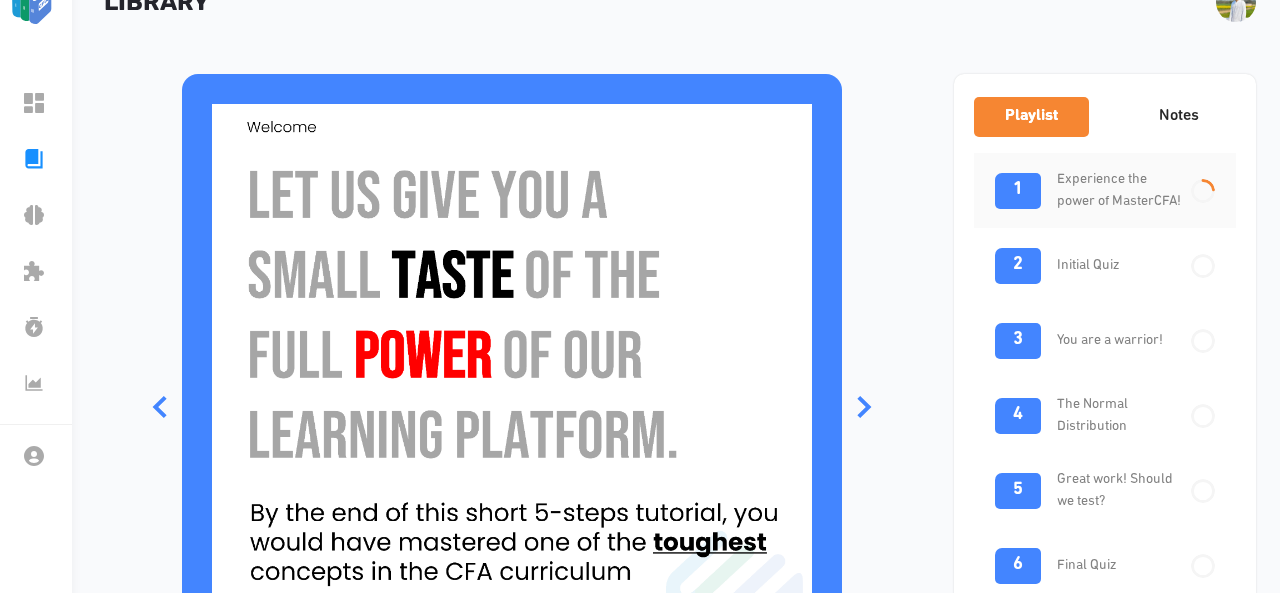 scroll, scrollTop: 79, scrollLeft: 0, axis: vertical 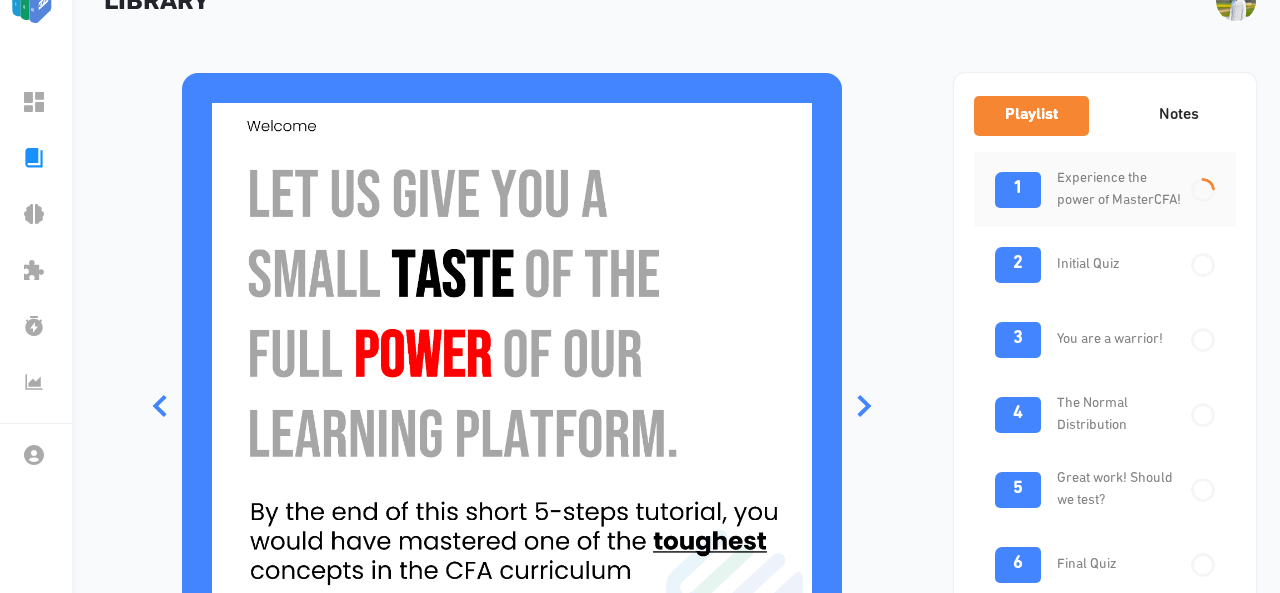 click on "2 Initial Quiz" at bounding box center [1105, 264] 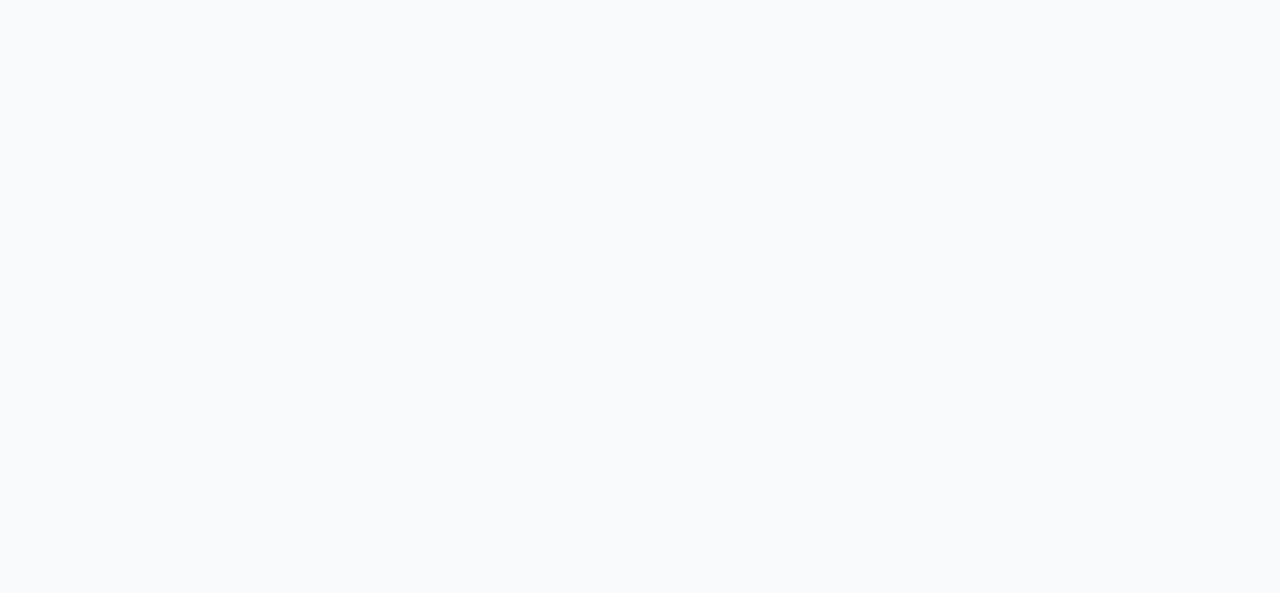 click at bounding box center (640, 296) 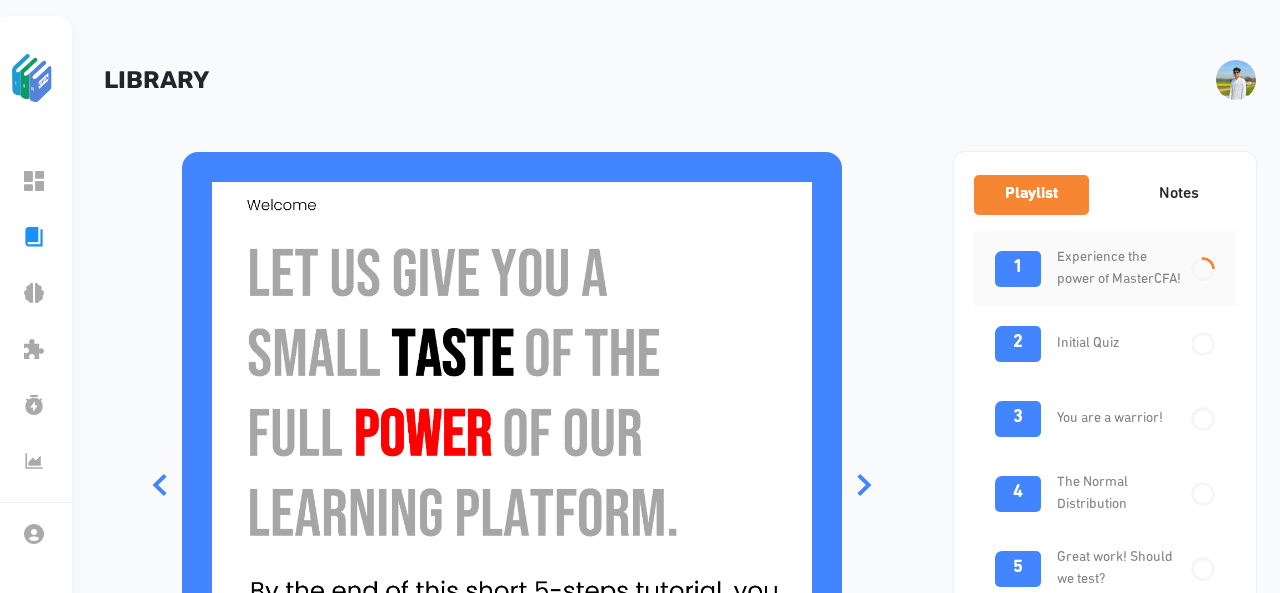 scroll, scrollTop: 0, scrollLeft: 0, axis: both 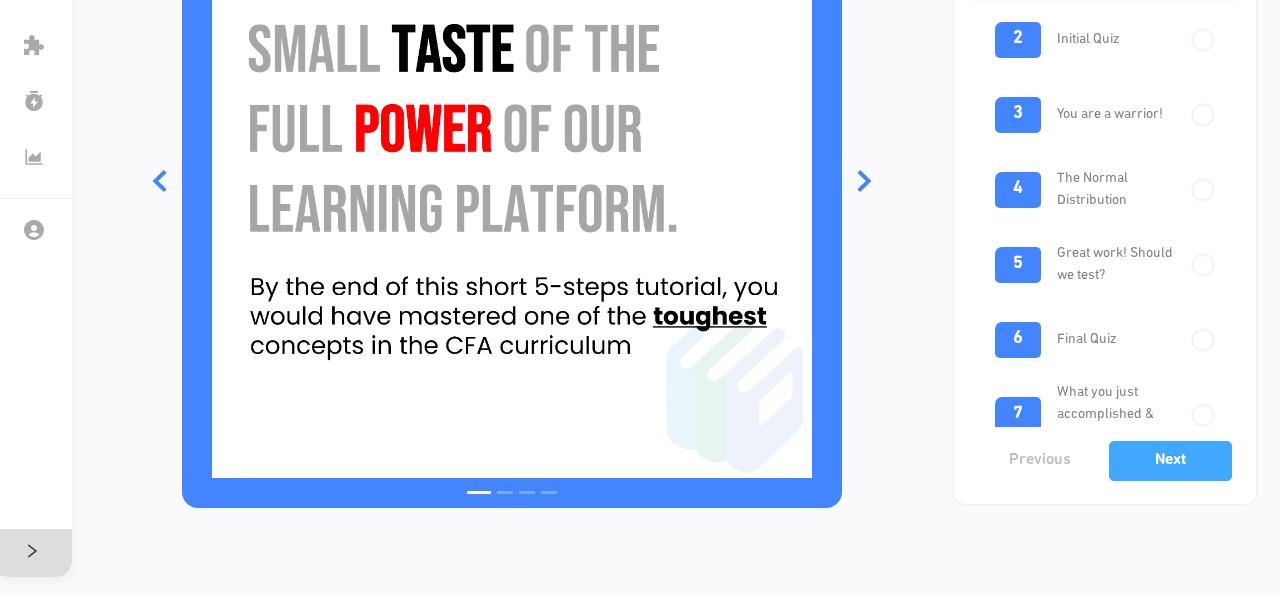 click on "Next" at bounding box center (1170, 460) 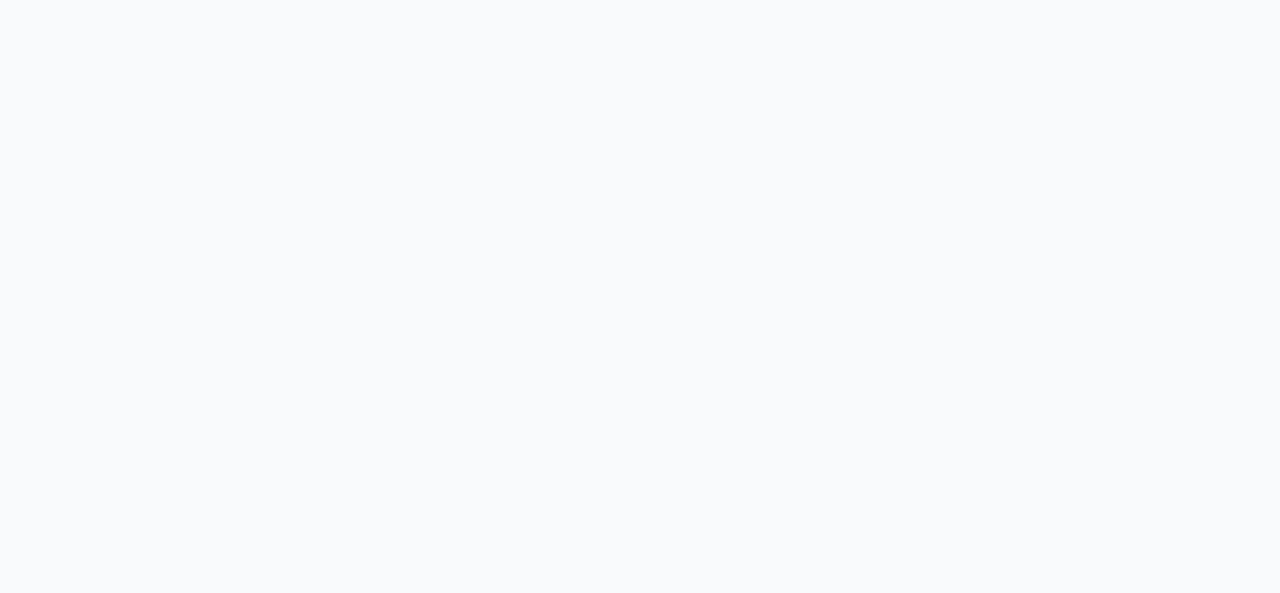 scroll, scrollTop: 0, scrollLeft: 0, axis: both 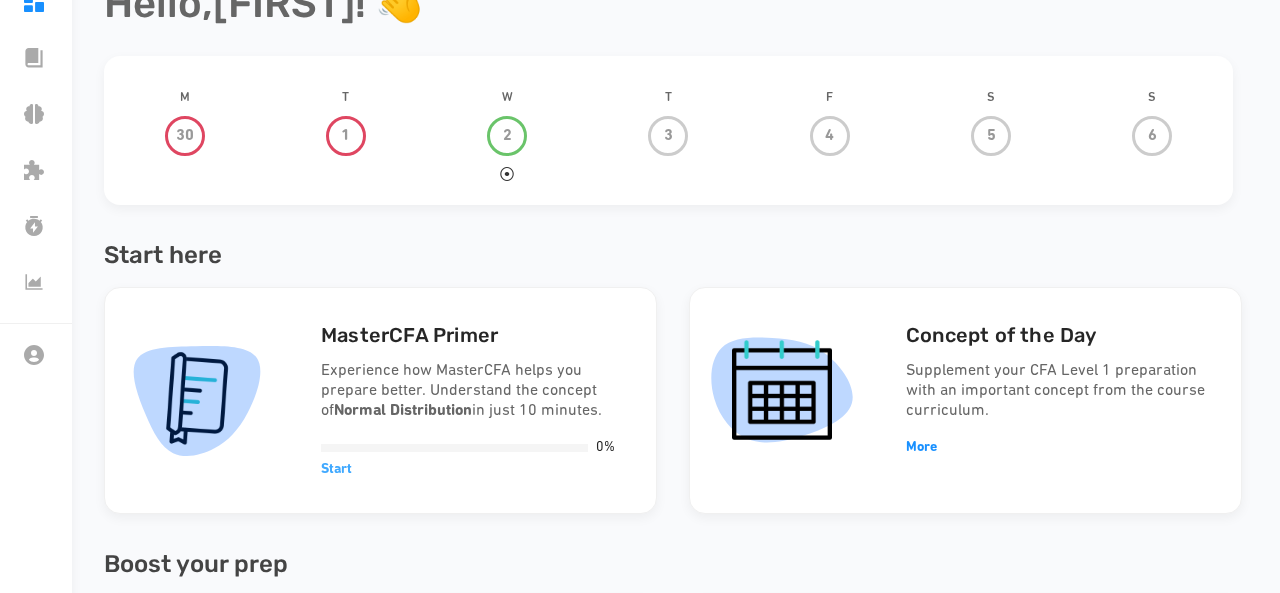 click on "Start" at bounding box center [336, 469] 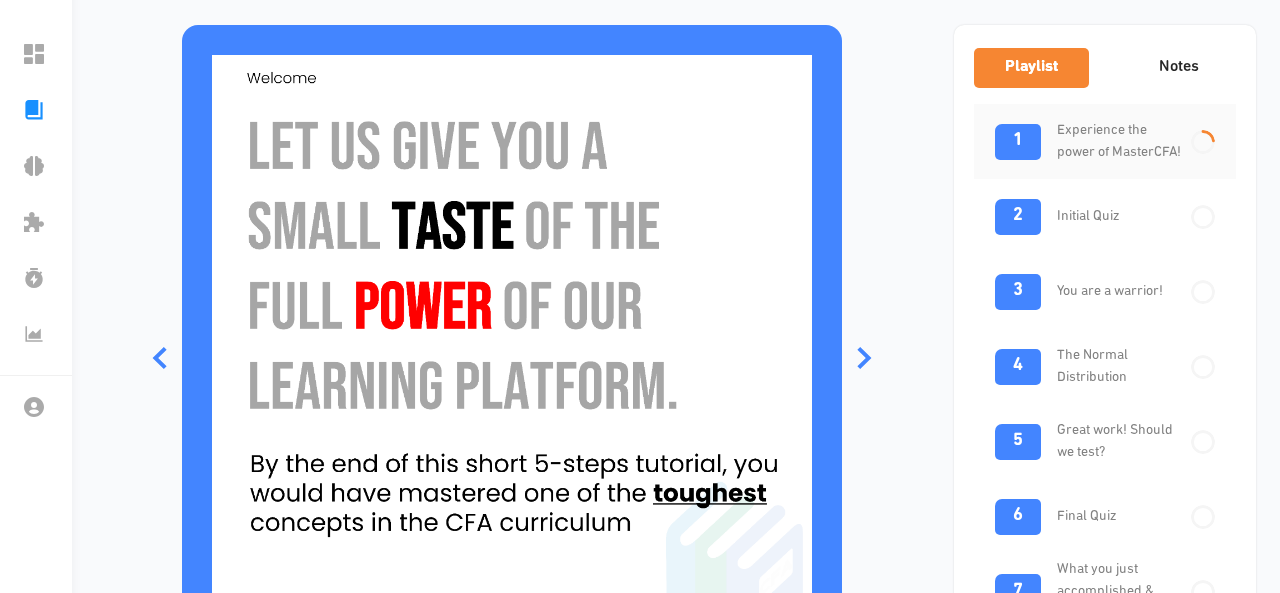 scroll, scrollTop: 134, scrollLeft: 0, axis: vertical 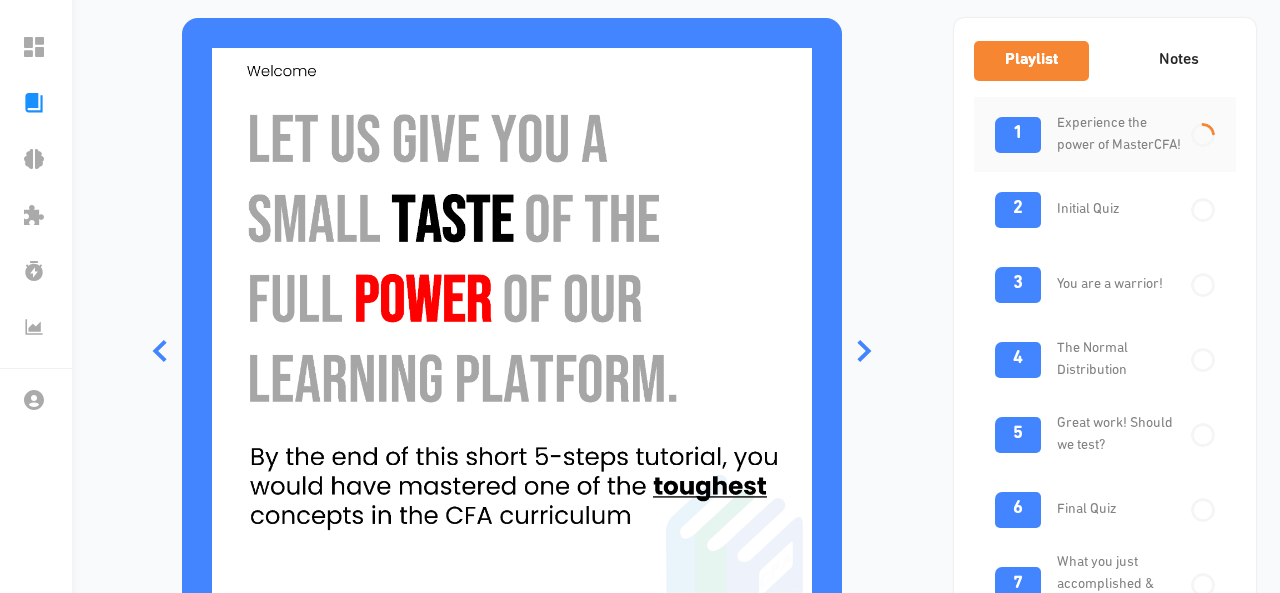 click on "1" at bounding box center (1018, 135) 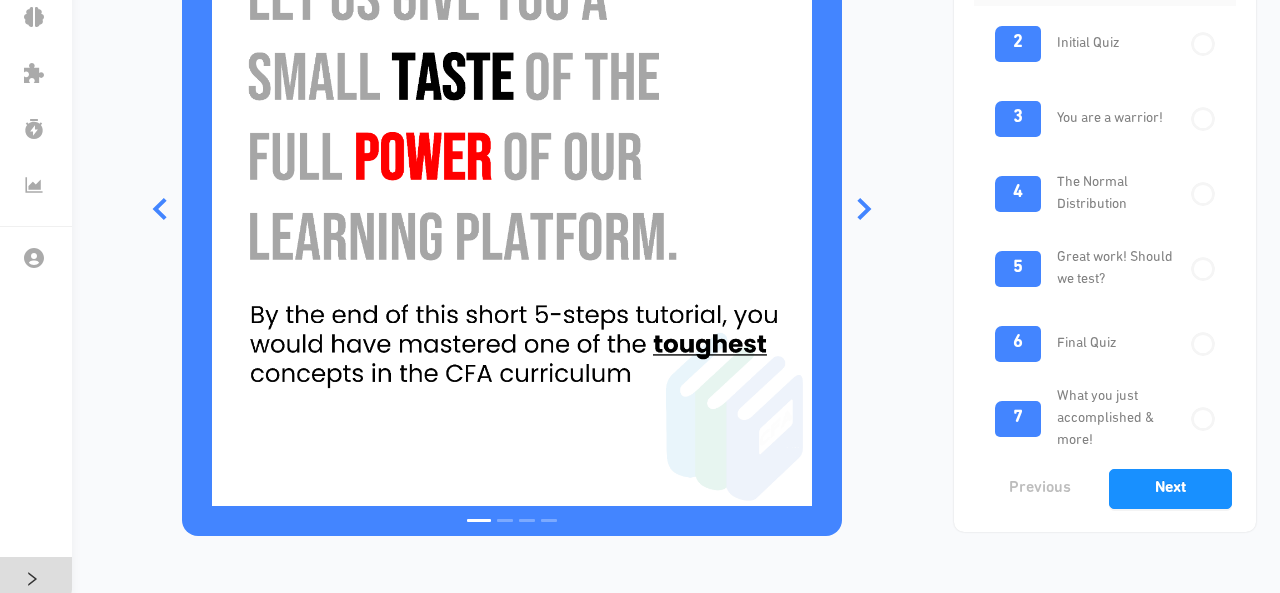 scroll, scrollTop: 319, scrollLeft: 0, axis: vertical 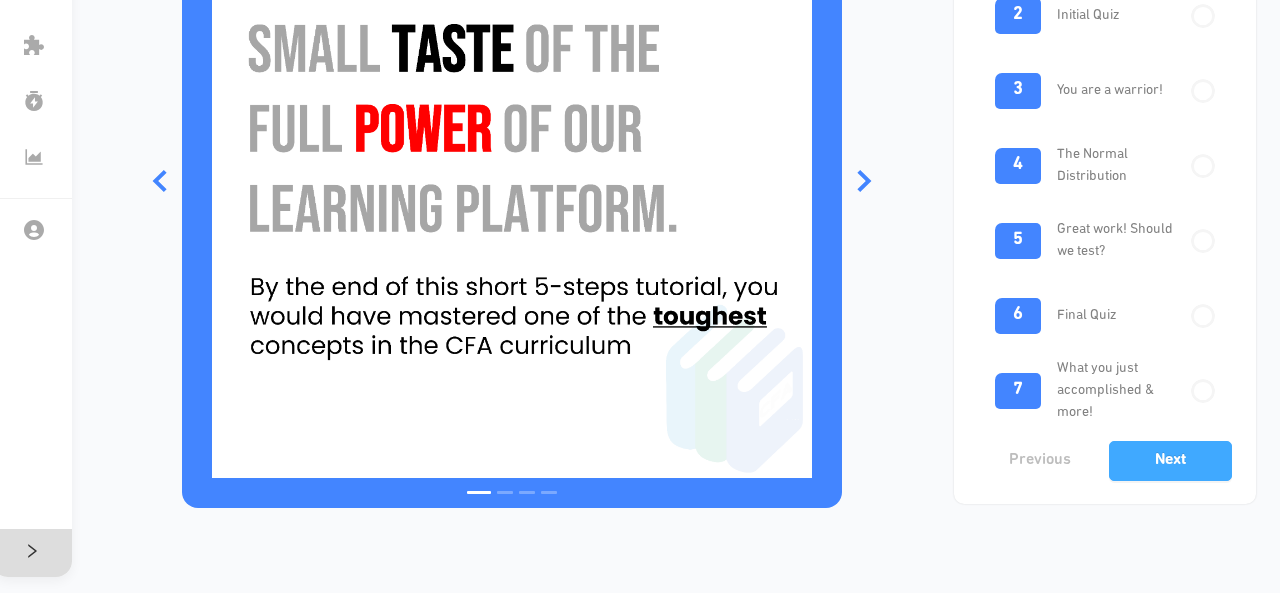 click on "Next" at bounding box center [1170, 461] 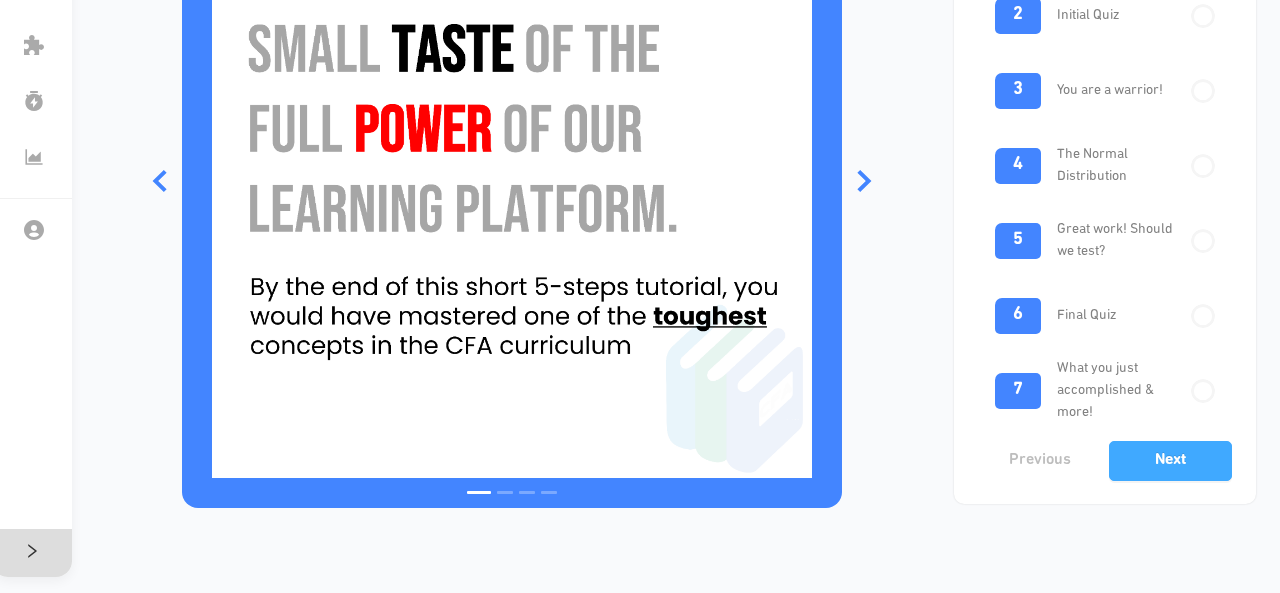 scroll, scrollTop: 0, scrollLeft: 0, axis: both 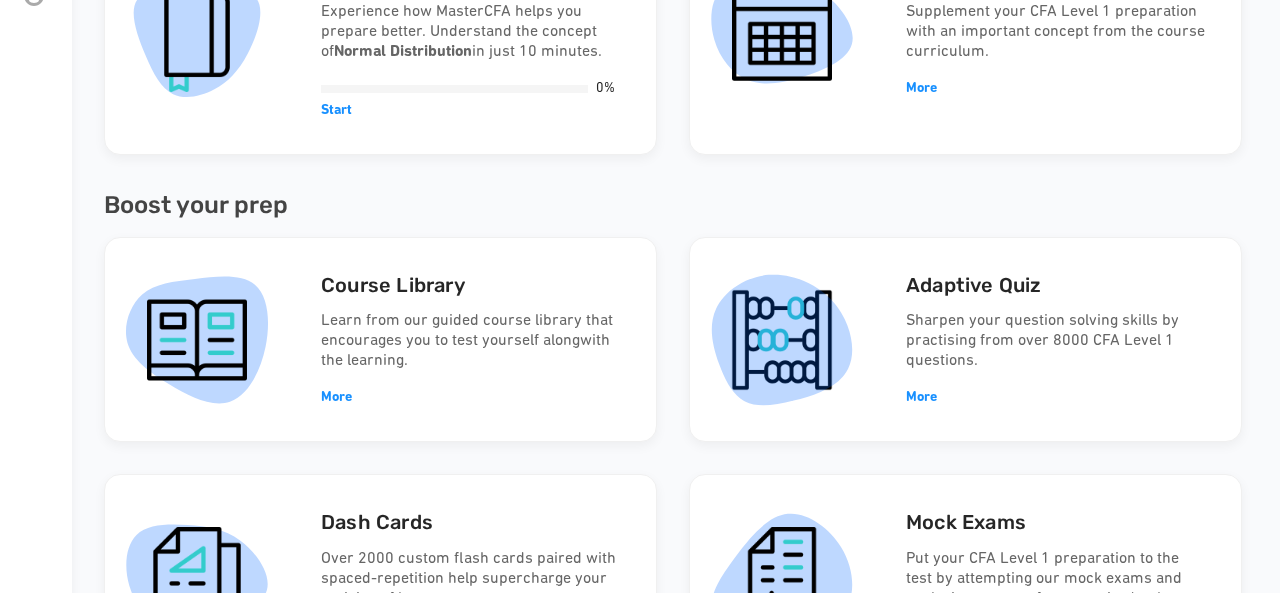 click on "Adaptive Quiz Sharpen your question solving skills by practising from over 8000 CFA Level 1 questions. More" at bounding box center [380, 339] 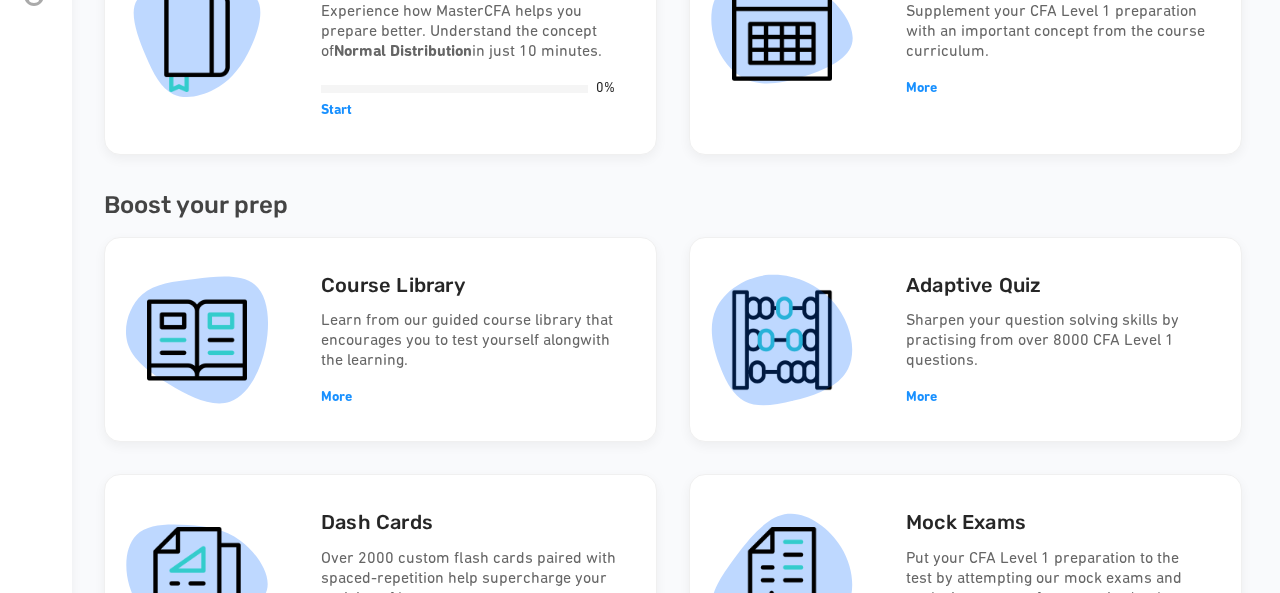 click on "Adaptive Quiz Sharpen your question solving skills by practising from over 8000 CFA Level 1 questions. More" at bounding box center [472, 339] 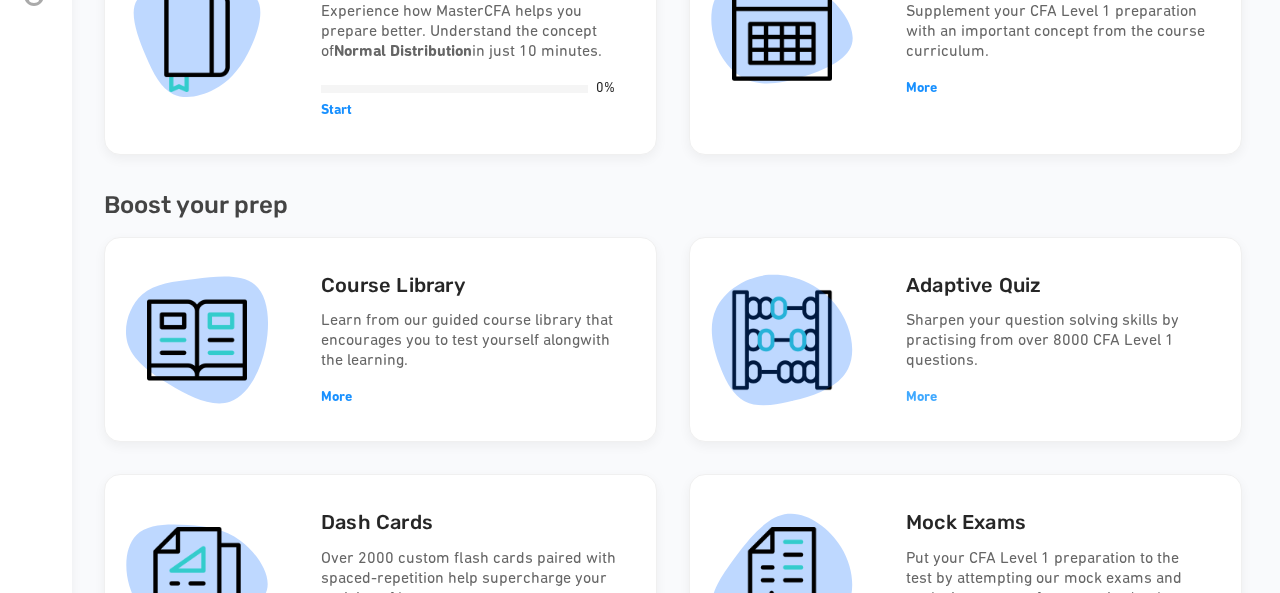 click on "More" at bounding box center [921, 397] 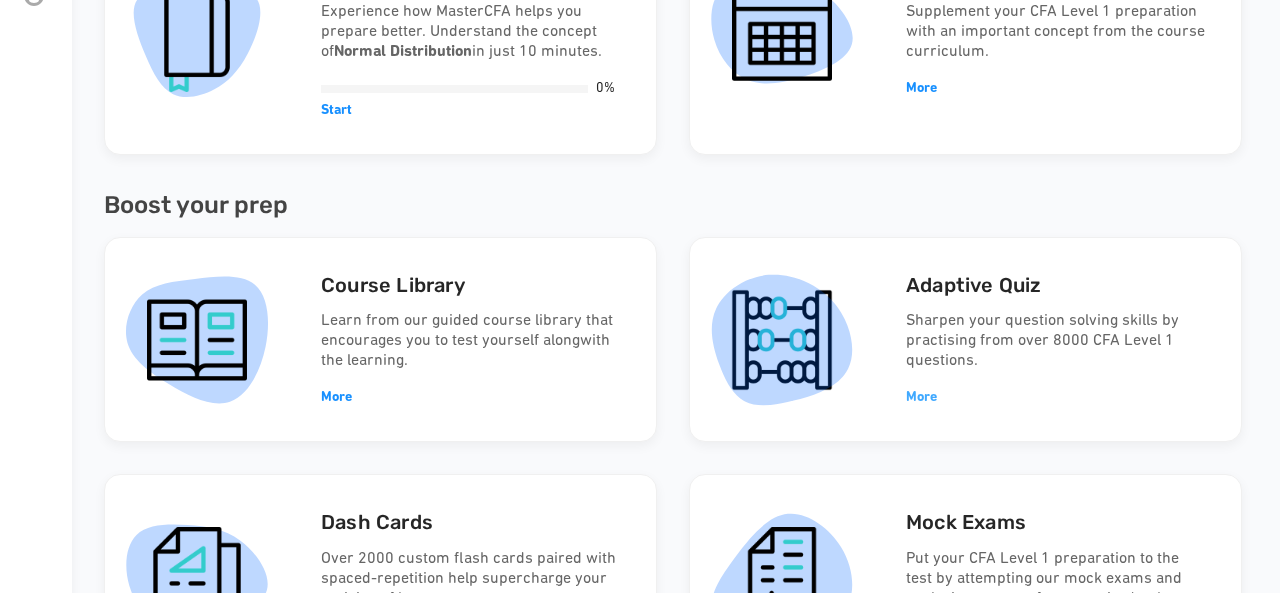 scroll, scrollTop: 0, scrollLeft: 0, axis: both 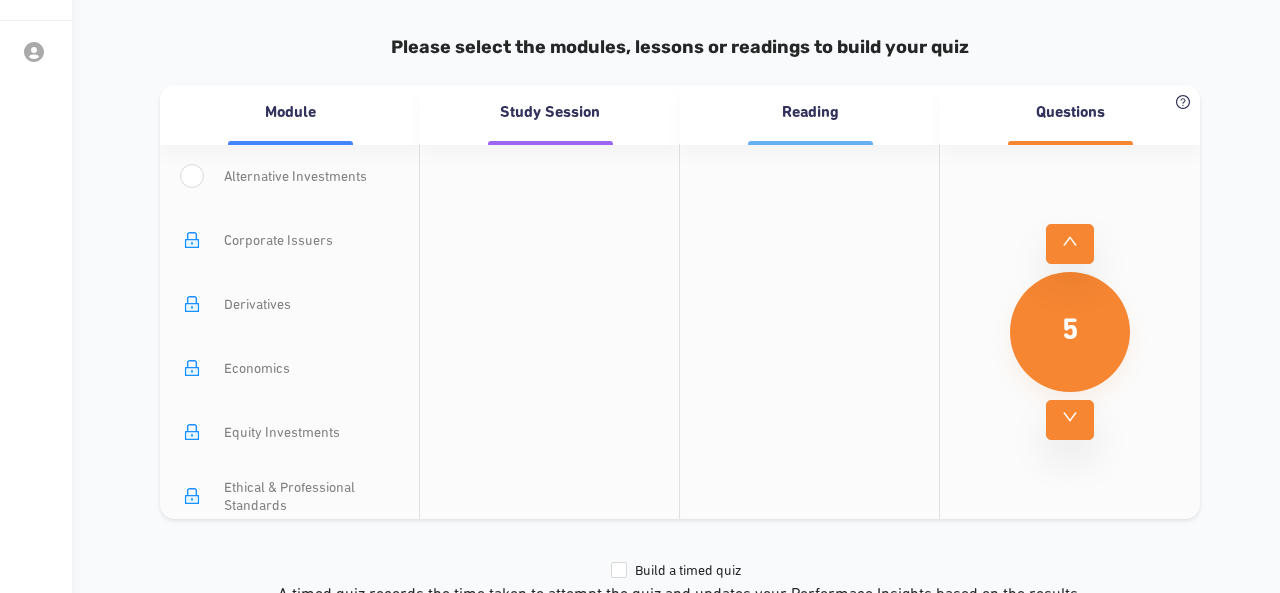 click on "Alternative Investments" at bounding box center [295, 178] 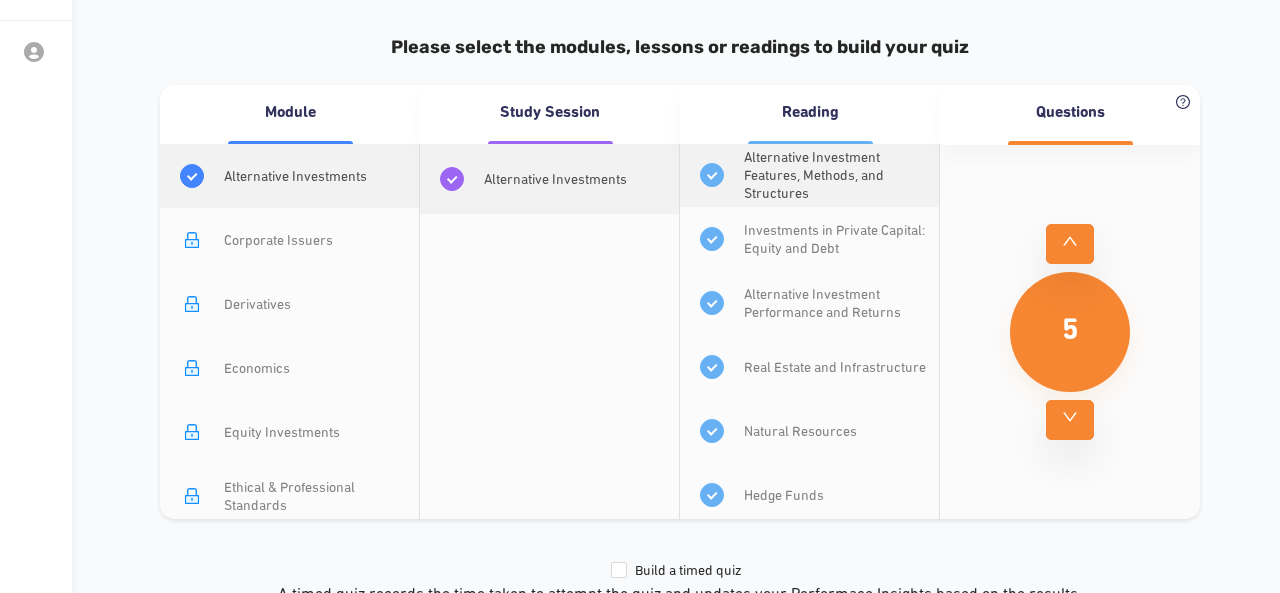 scroll, scrollTop: 75, scrollLeft: 0, axis: vertical 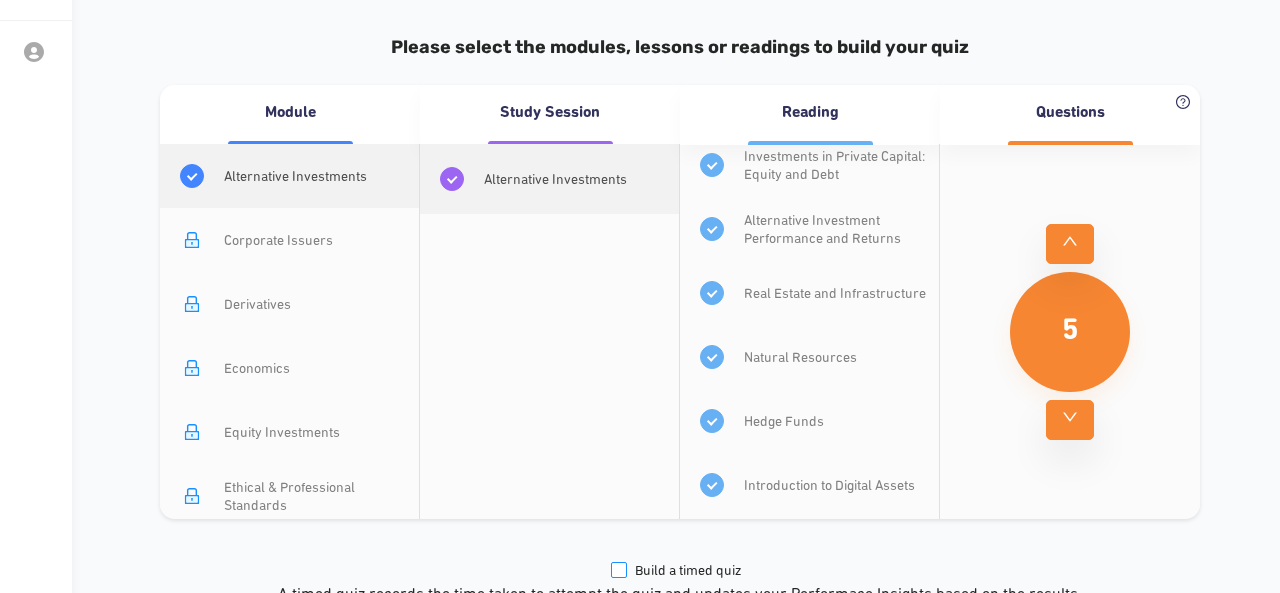 click on "Build a timed quiz" at bounding box center [192, 176] 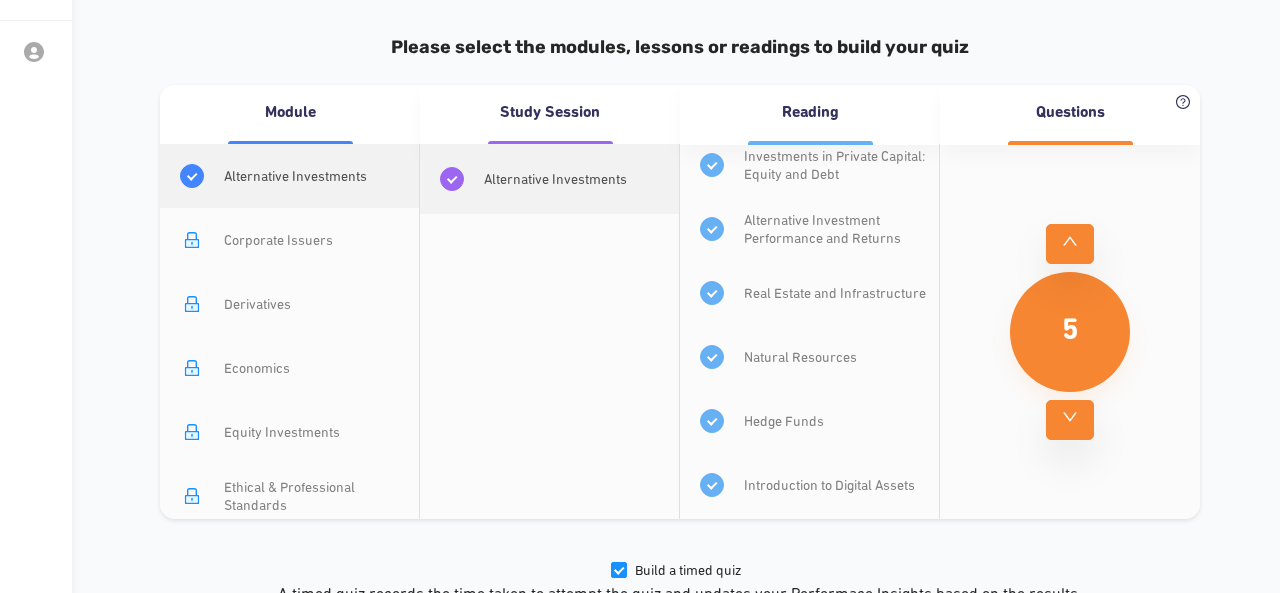 click on "5" at bounding box center (1070, 332) 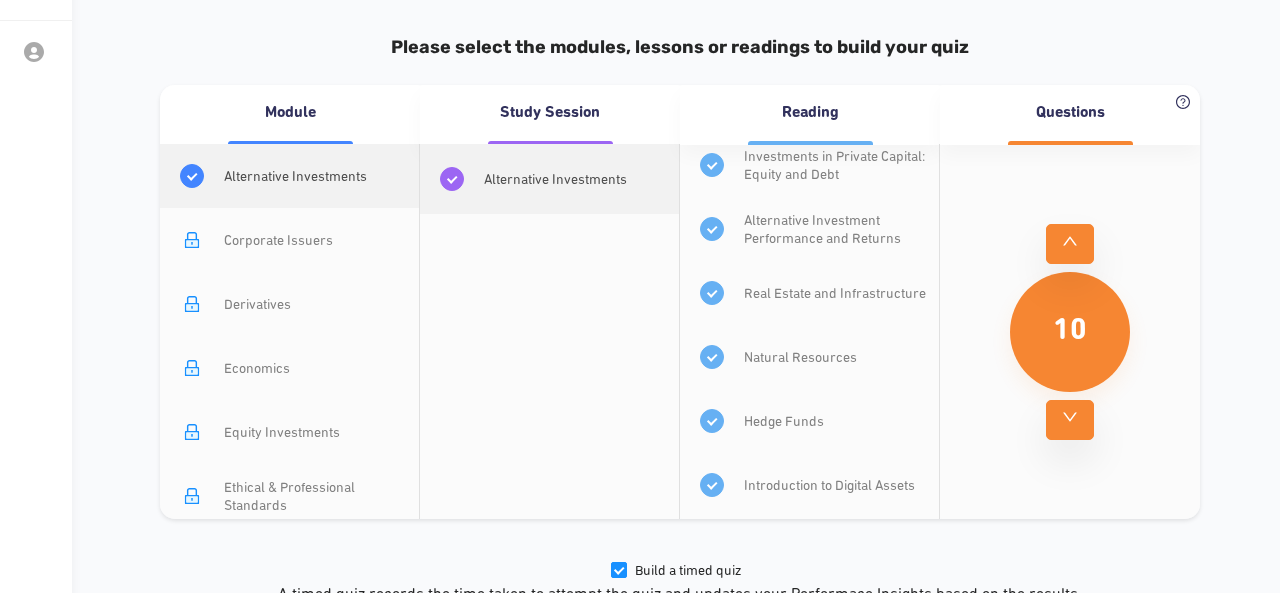 click at bounding box center (1070, 244) 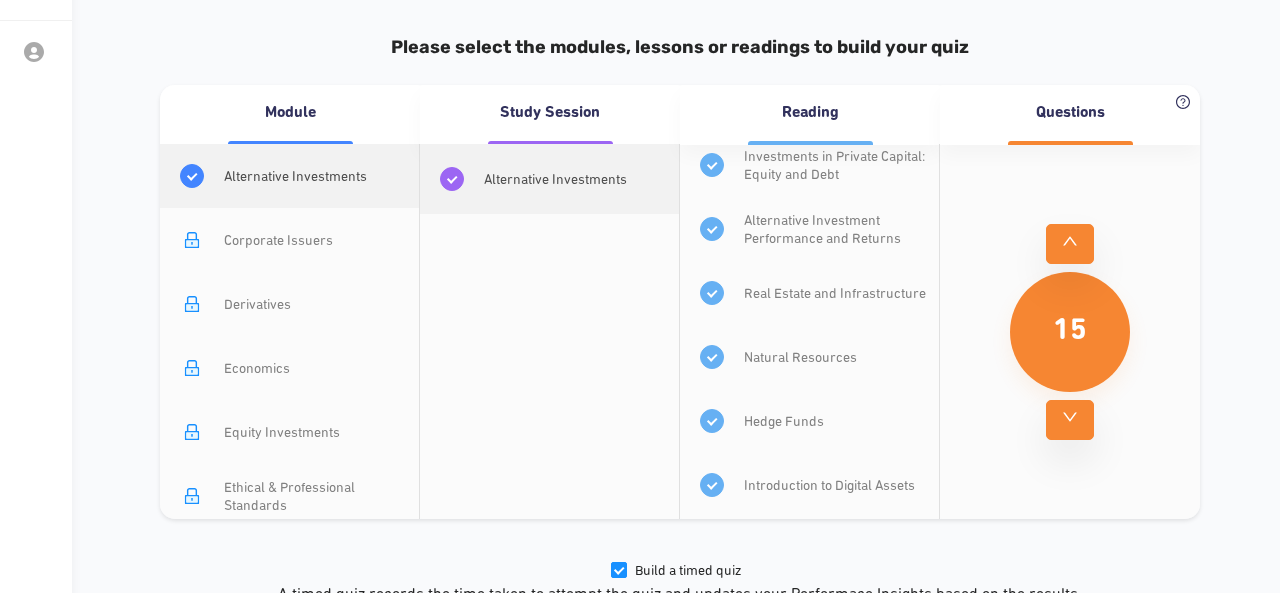 click at bounding box center [1070, 244] 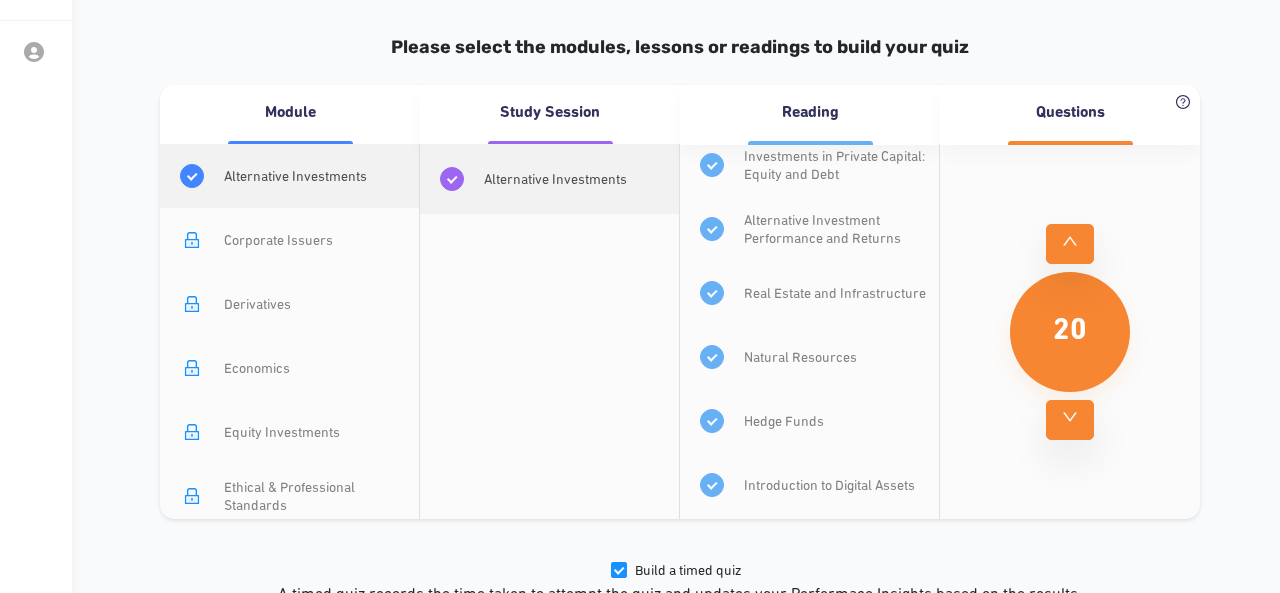 click at bounding box center [1070, 244] 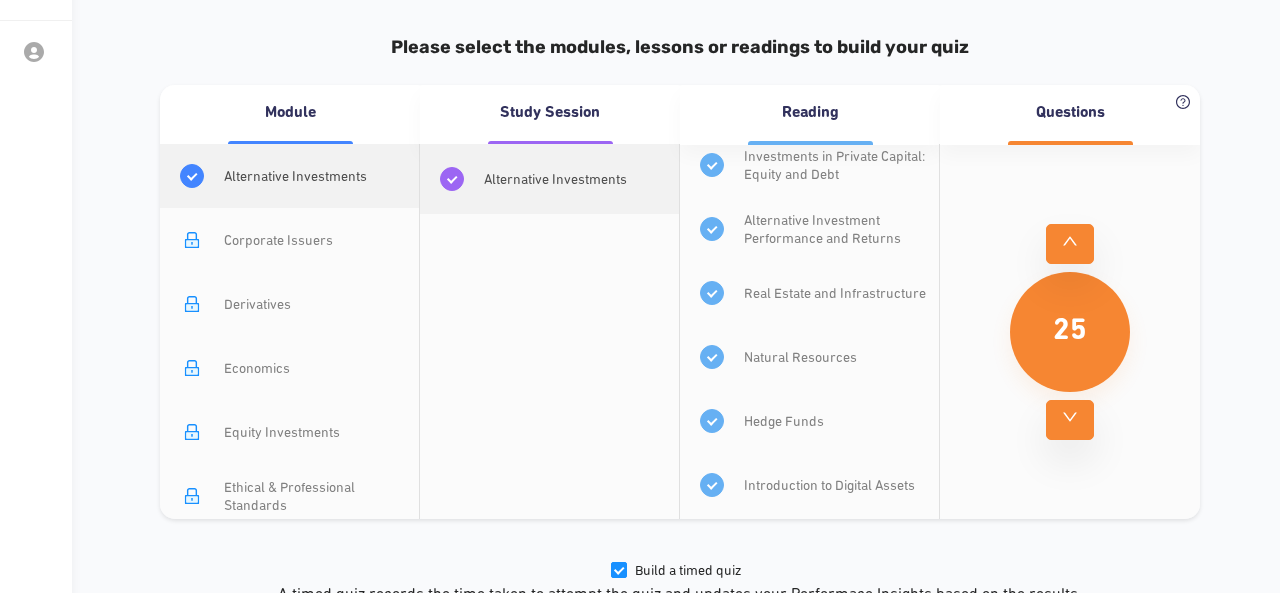 click at bounding box center [1070, 244] 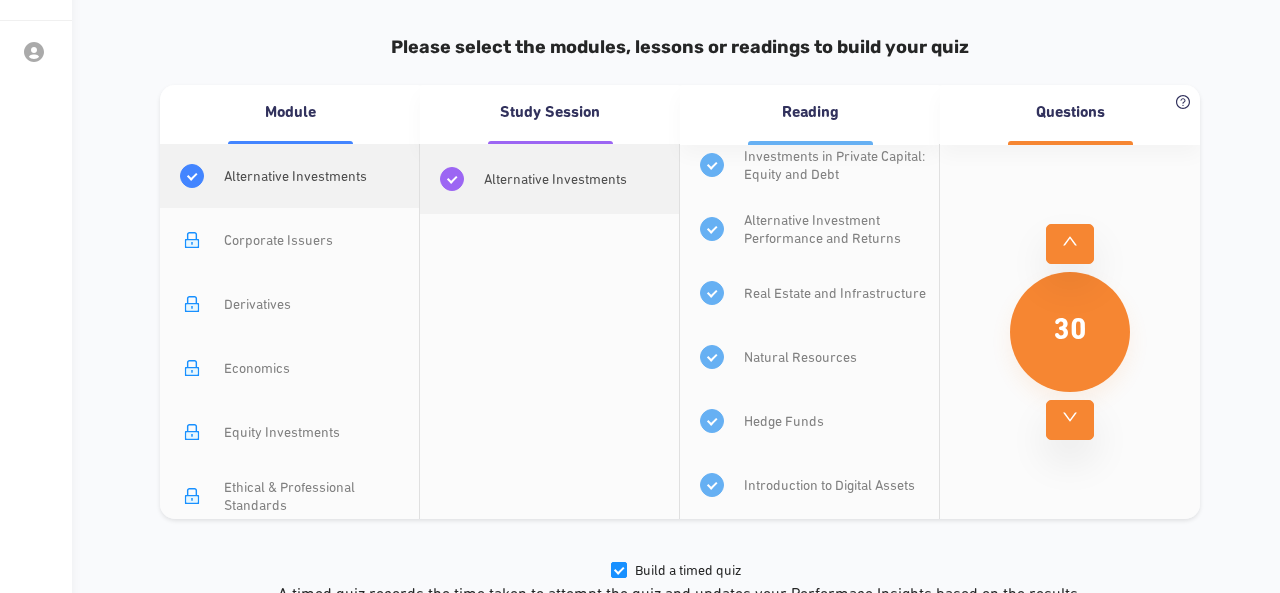click at bounding box center [1070, 244] 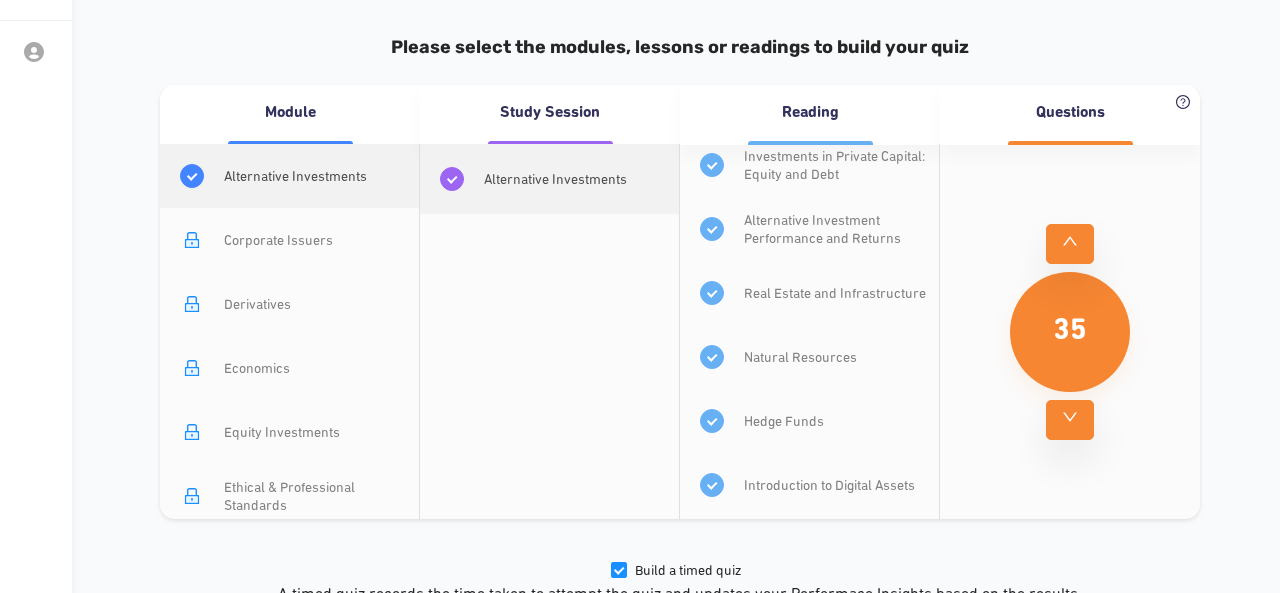 click at bounding box center (1070, 244) 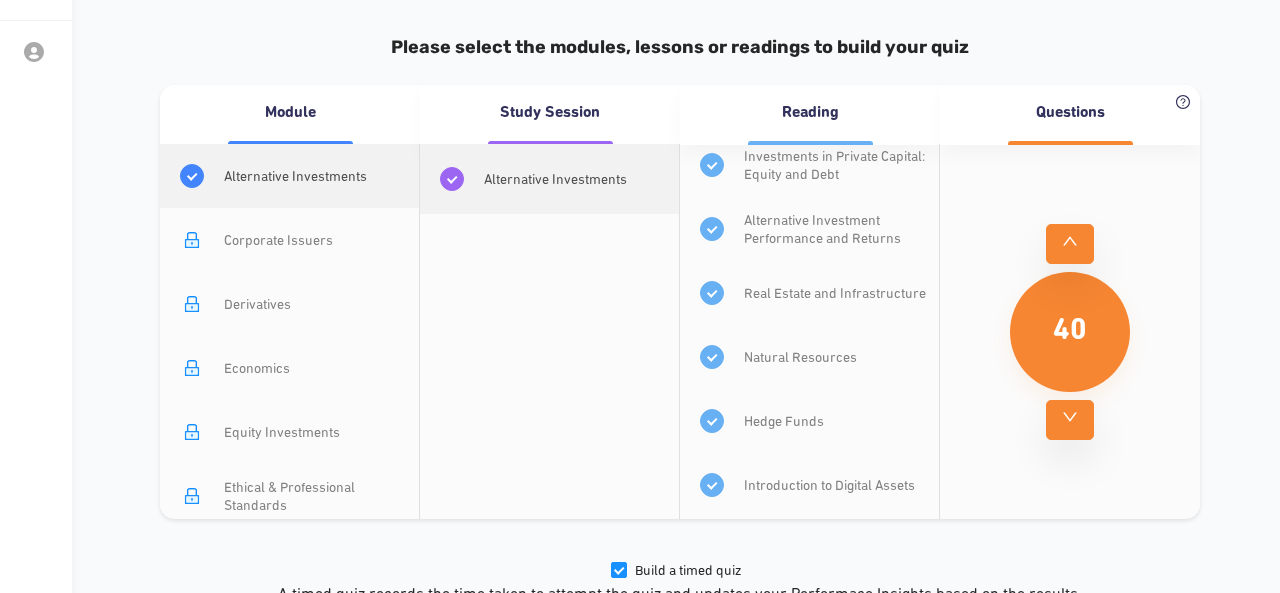 click at bounding box center (1070, 244) 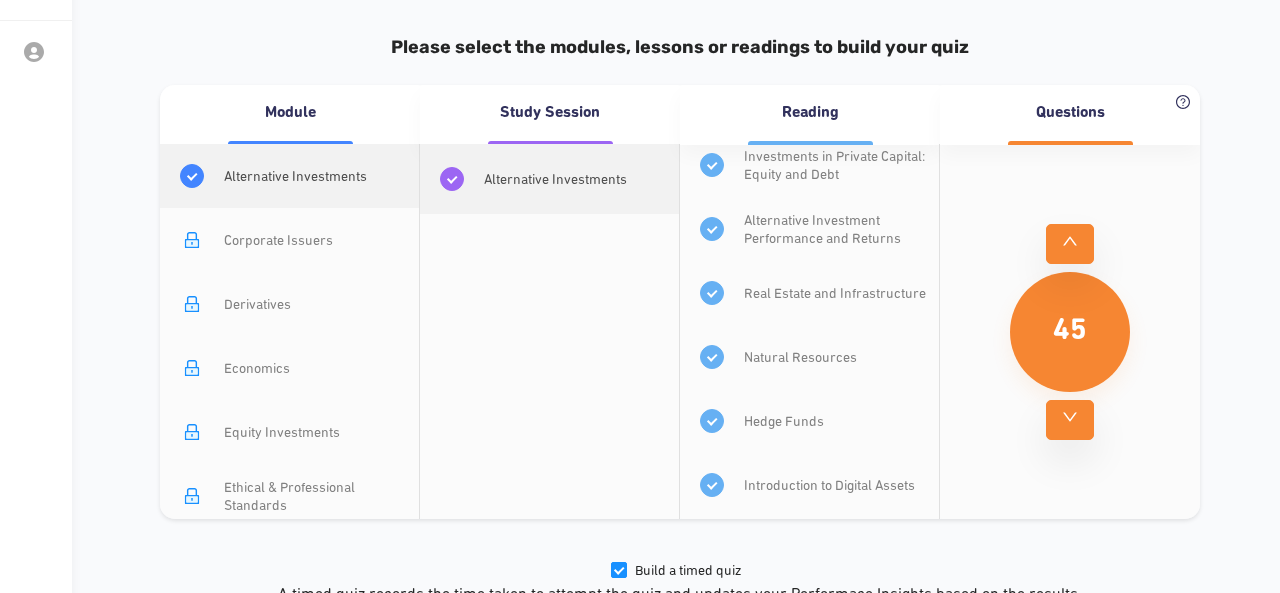 click at bounding box center (1070, 244) 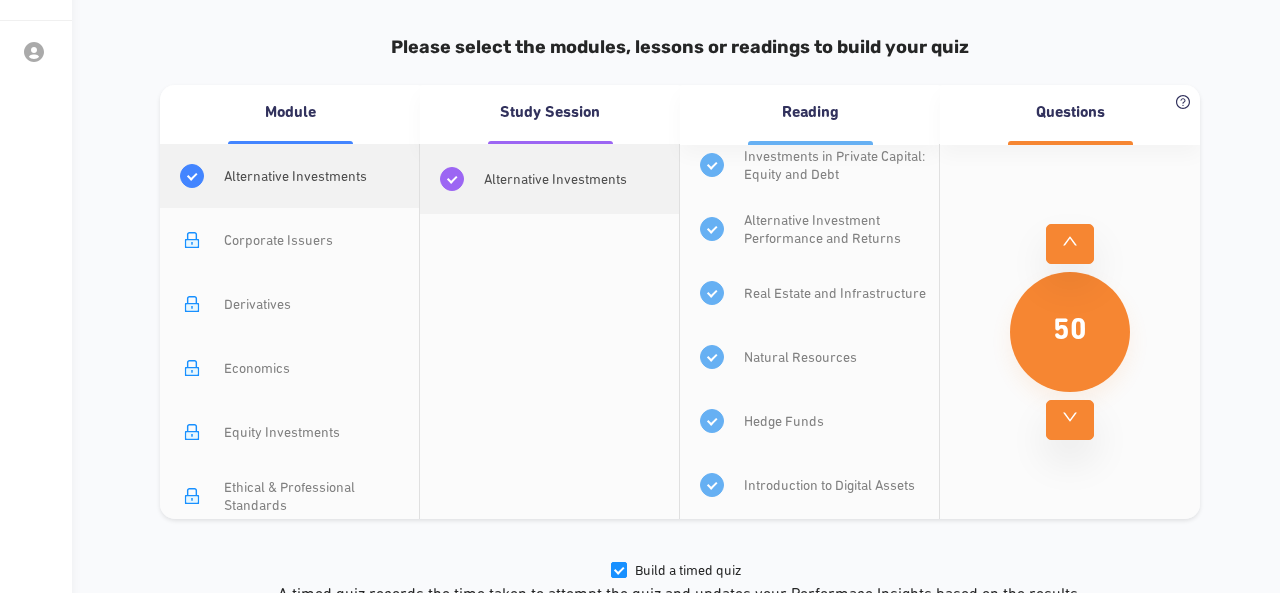 click at bounding box center (1070, 244) 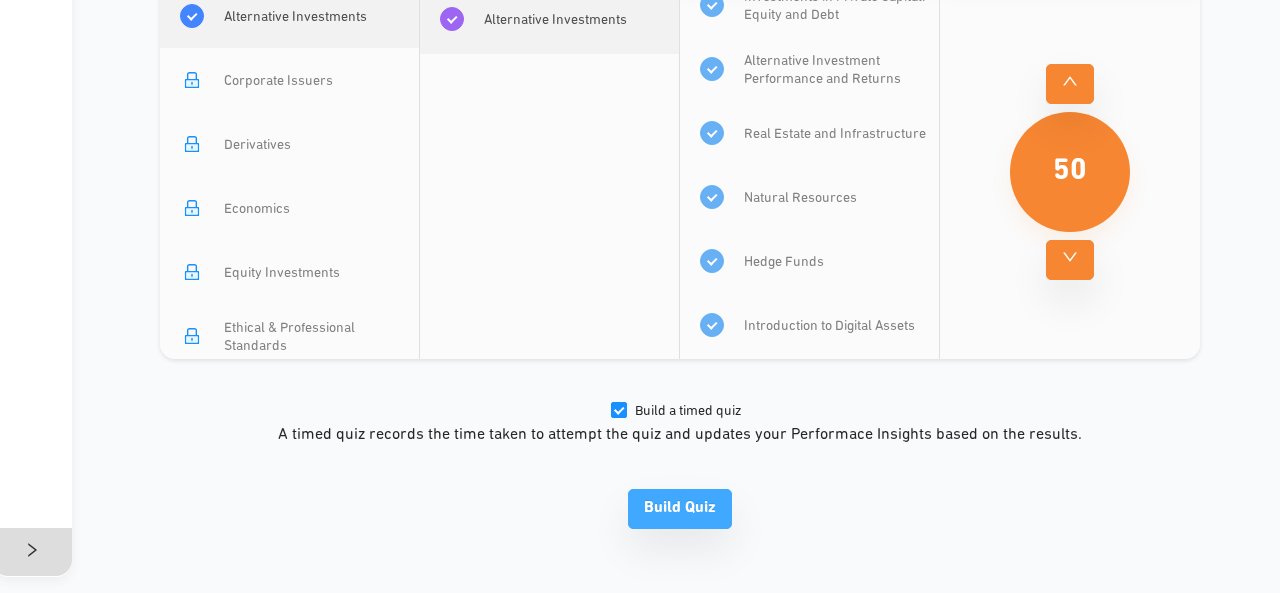 click on "Build Quiz" at bounding box center (1070, 84) 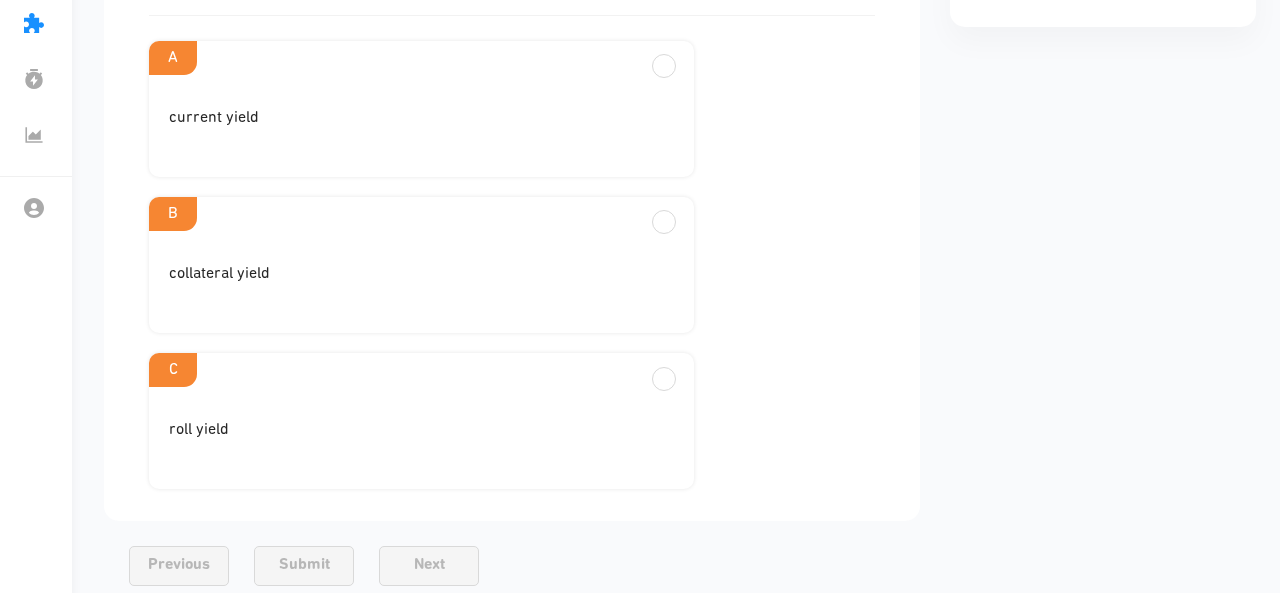 scroll, scrollTop: 332, scrollLeft: 0, axis: vertical 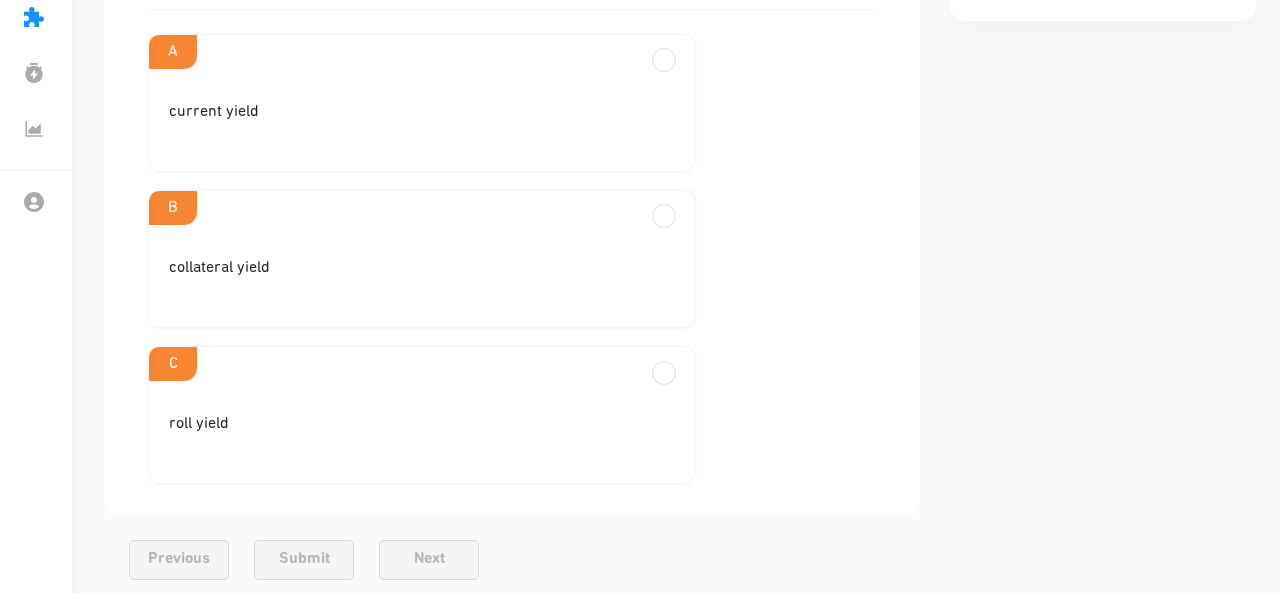 click on "current yield" at bounding box center (421, 112) 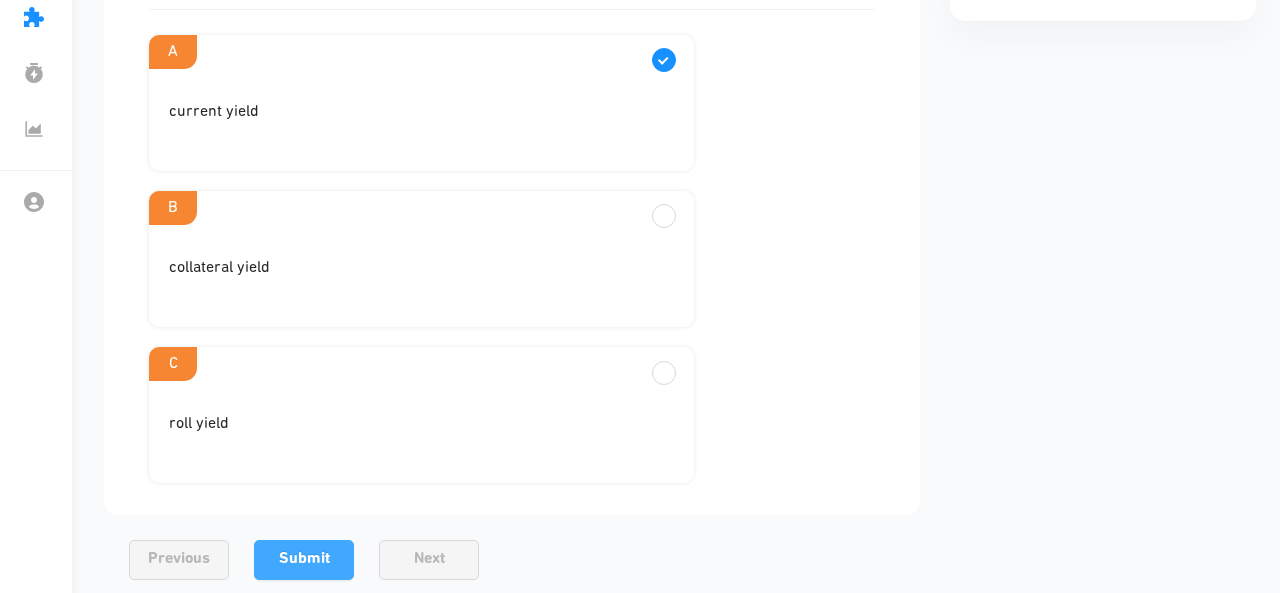 click on "Submit" at bounding box center (304, 560) 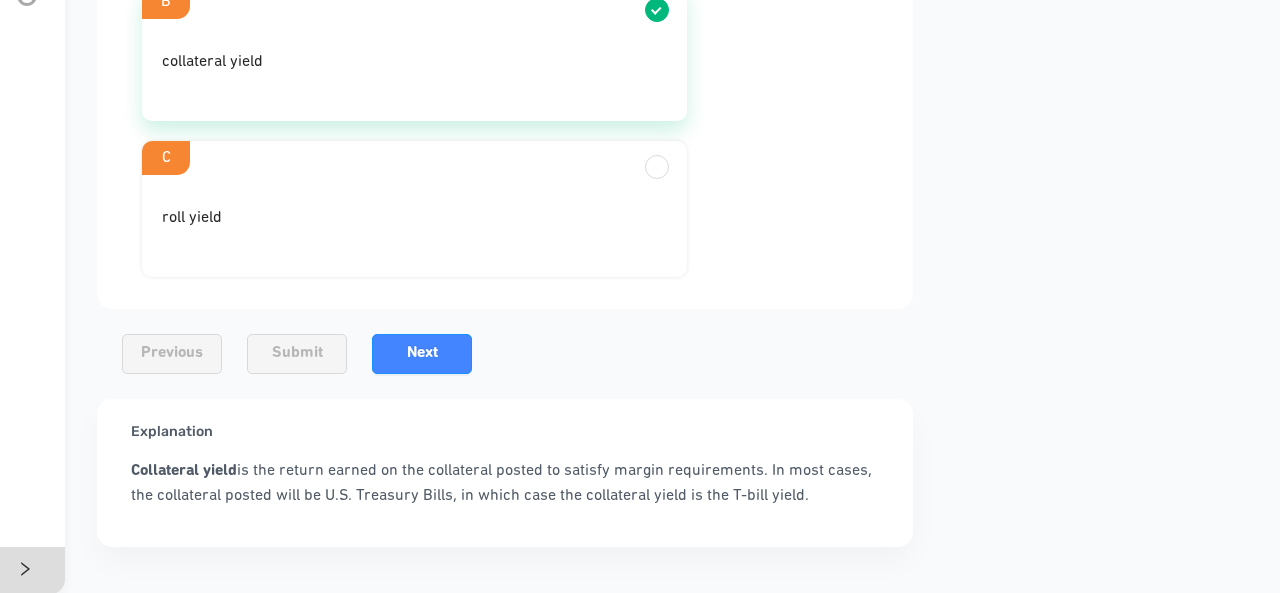 scroll, scrollTop: 570, scrollLeft: 7, axis: both 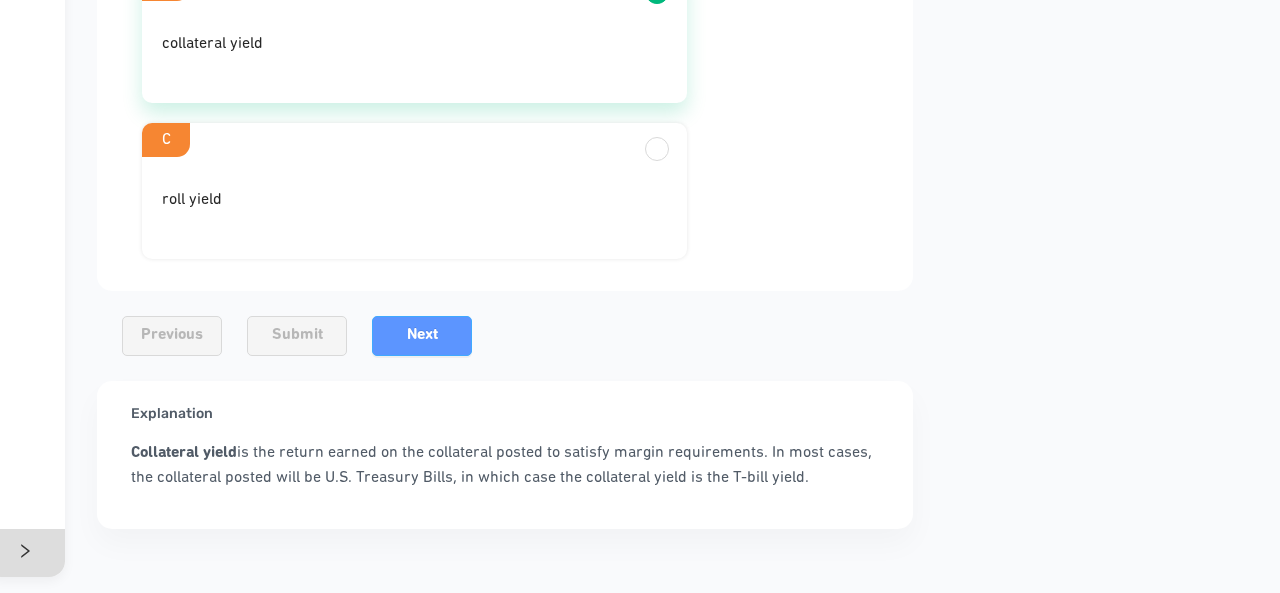 click on "Next" at bounding box center [422, 336] 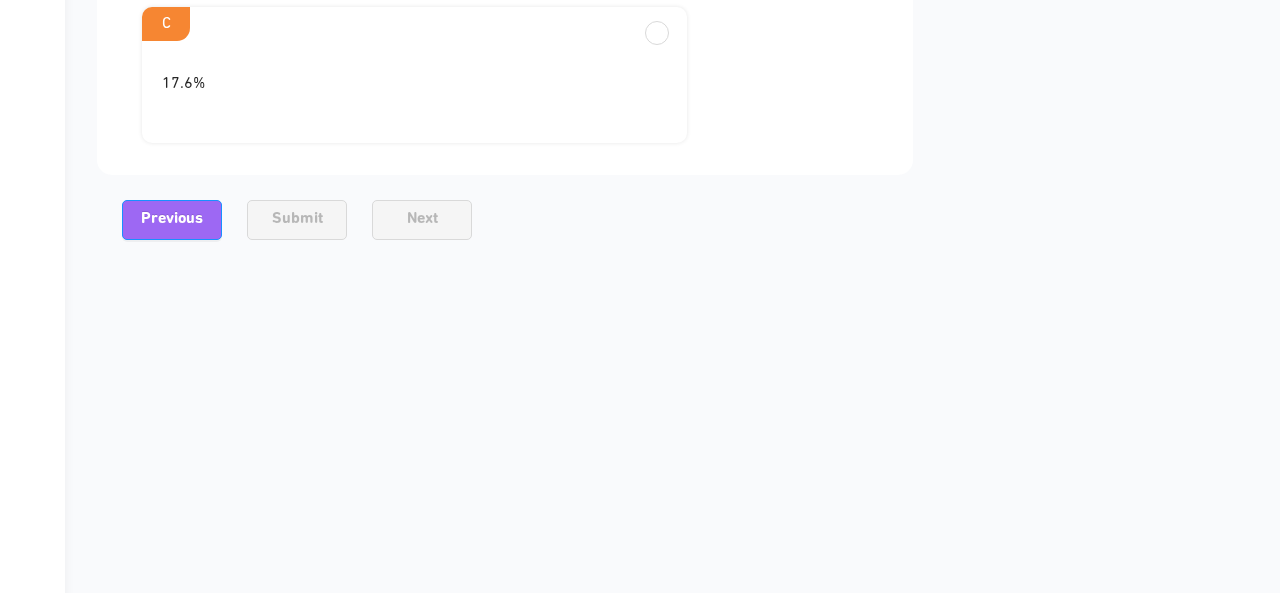 scroll, scrollTop: 905, scrollLeft: 7, axis: both 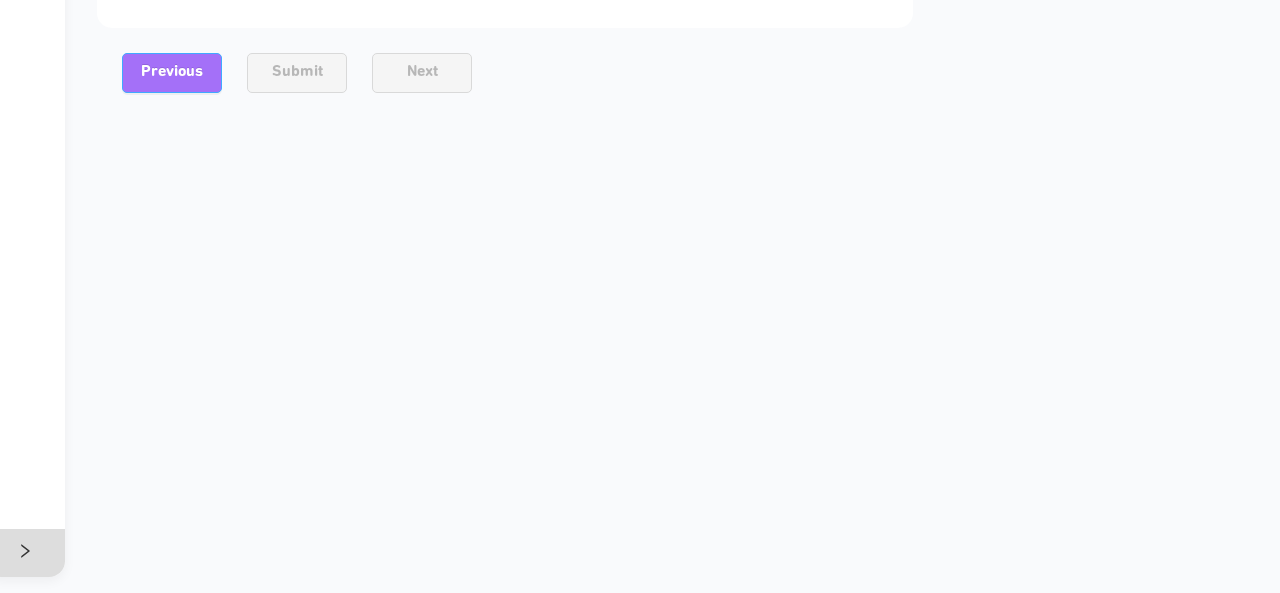 click on "Previous" at bounding box center [172, 72] 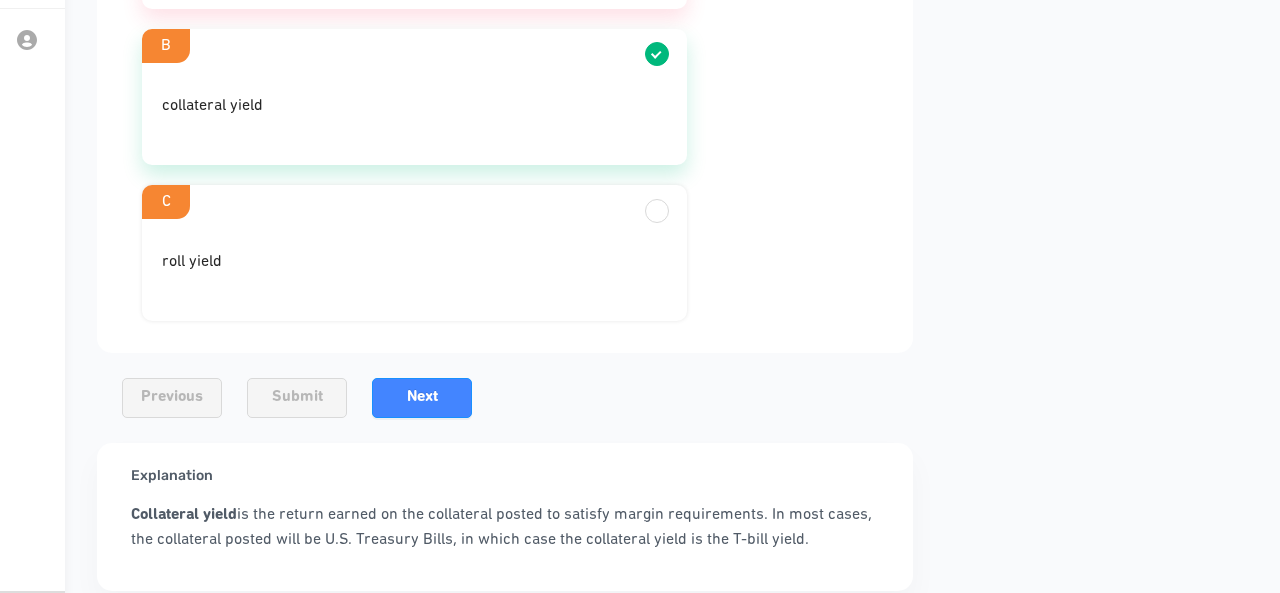 scroll, scrollTop: 508, scrollLeft: 7, axis: both 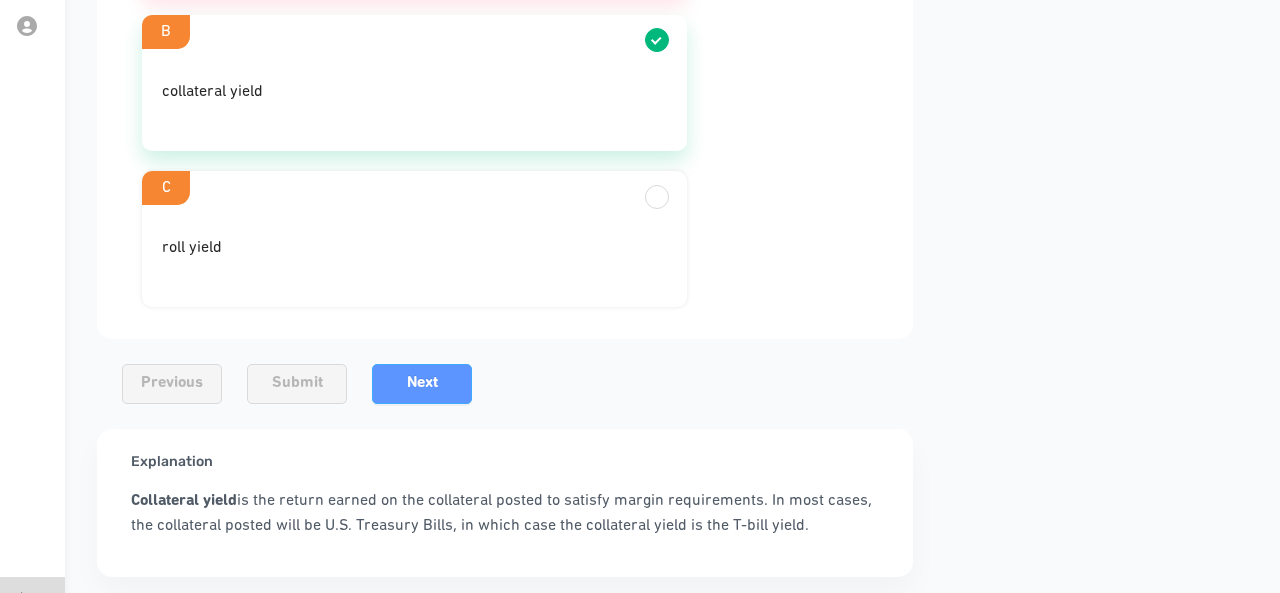 click on "Next" at bounding box center (422, 383) 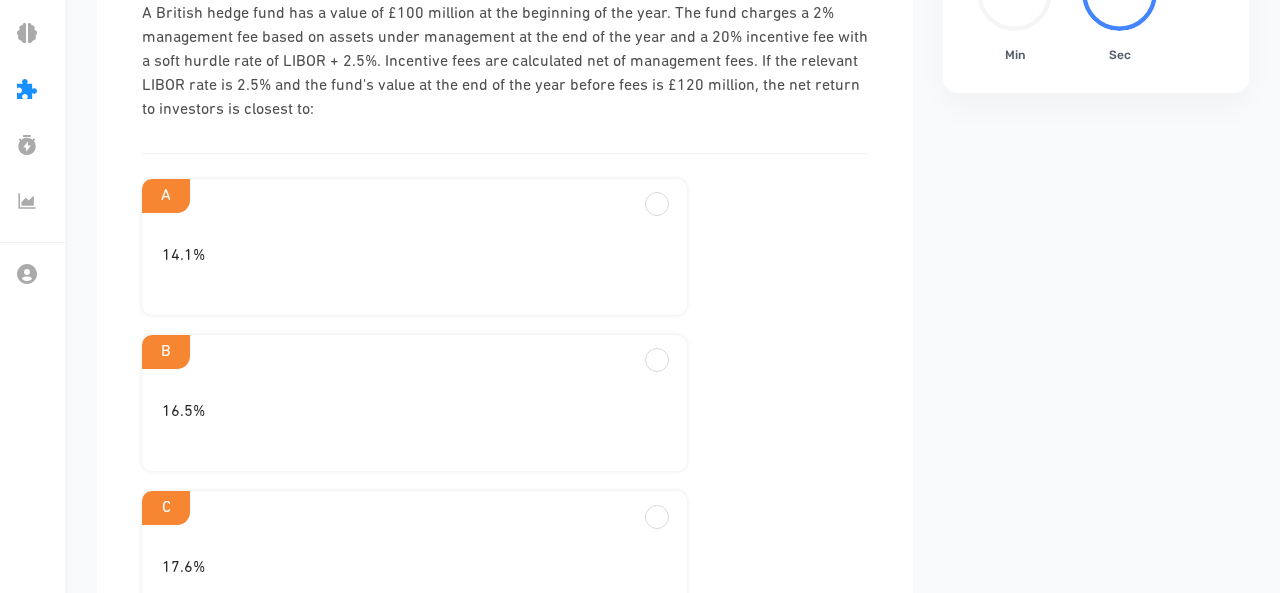 scroll, scrollTop: 272, scrollLeft: 1, axis: both 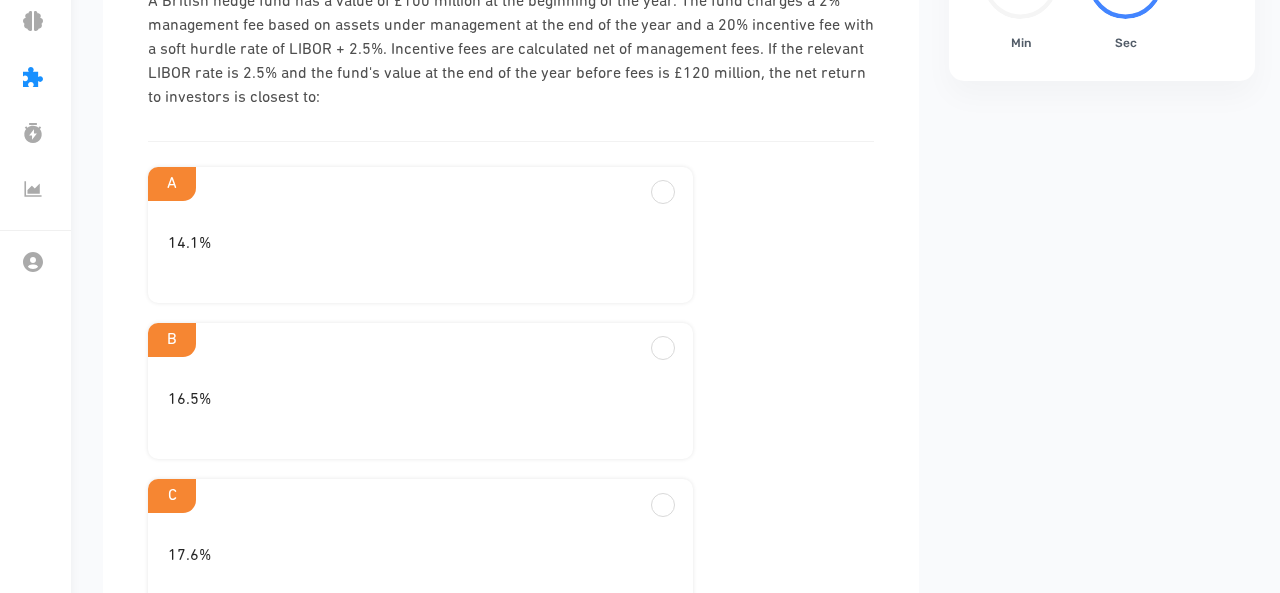 click on "14.1%" at bounding box center [420, 252] 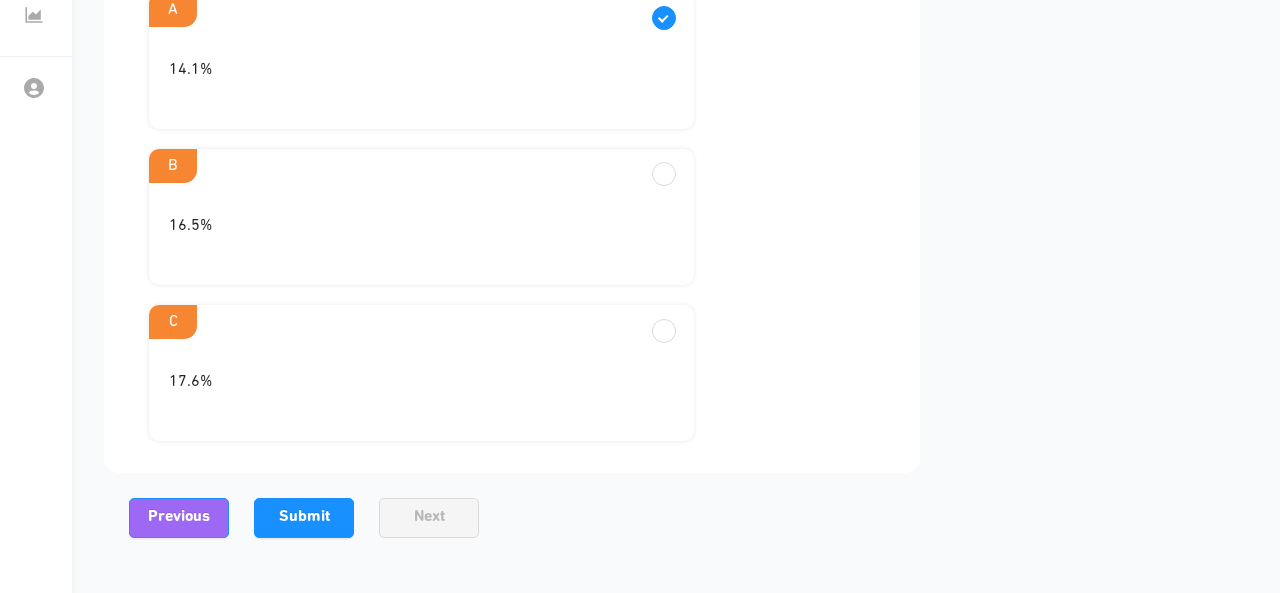 scroll, scrollTop: 450, scrollLeft: 0, axis: vertical 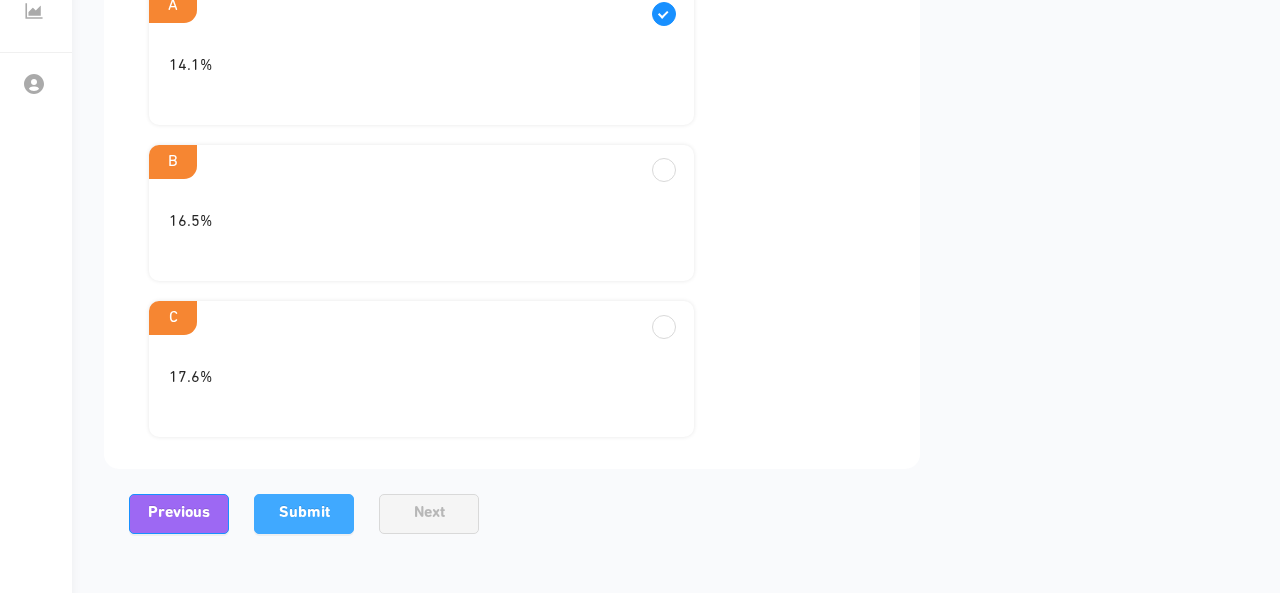 click on "Submit" at bounding box center (304, 513) 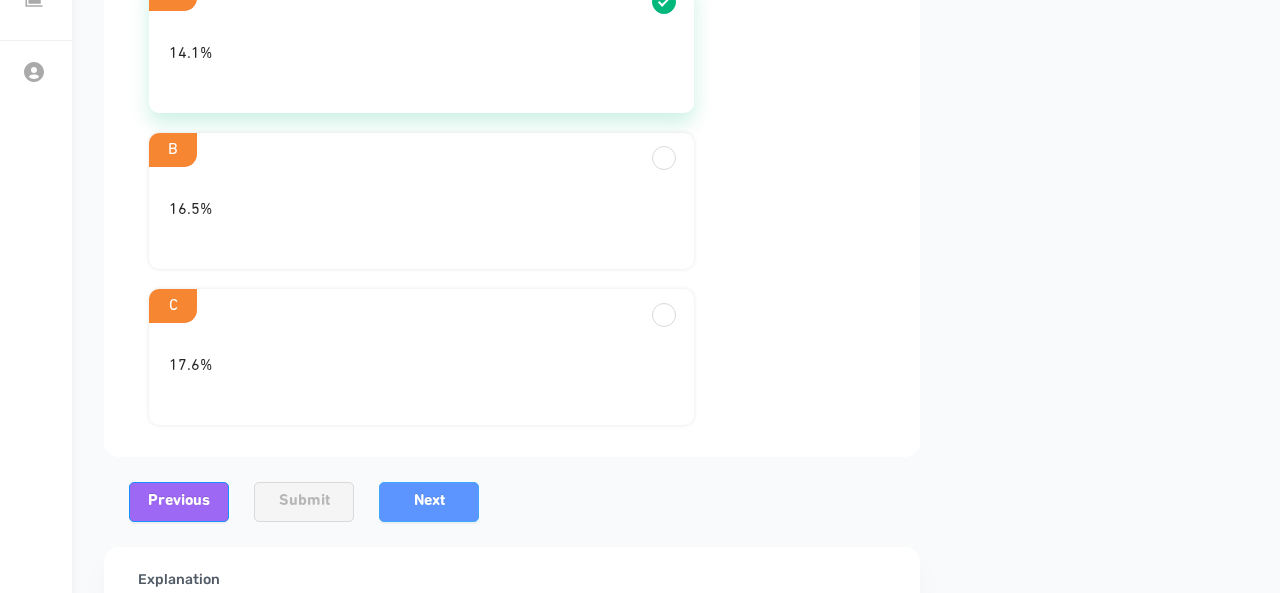 scroll, scrollTop: 464, scrollLeft: 0, axis: vertical 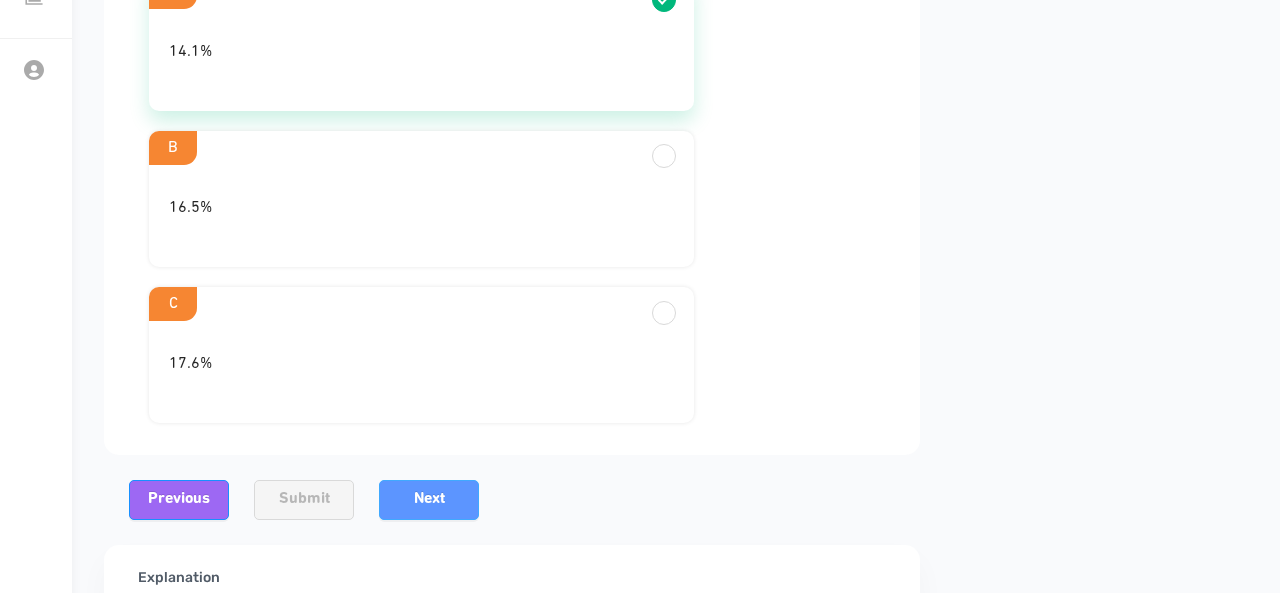 click on "Next" at bounding box center (429, 500) 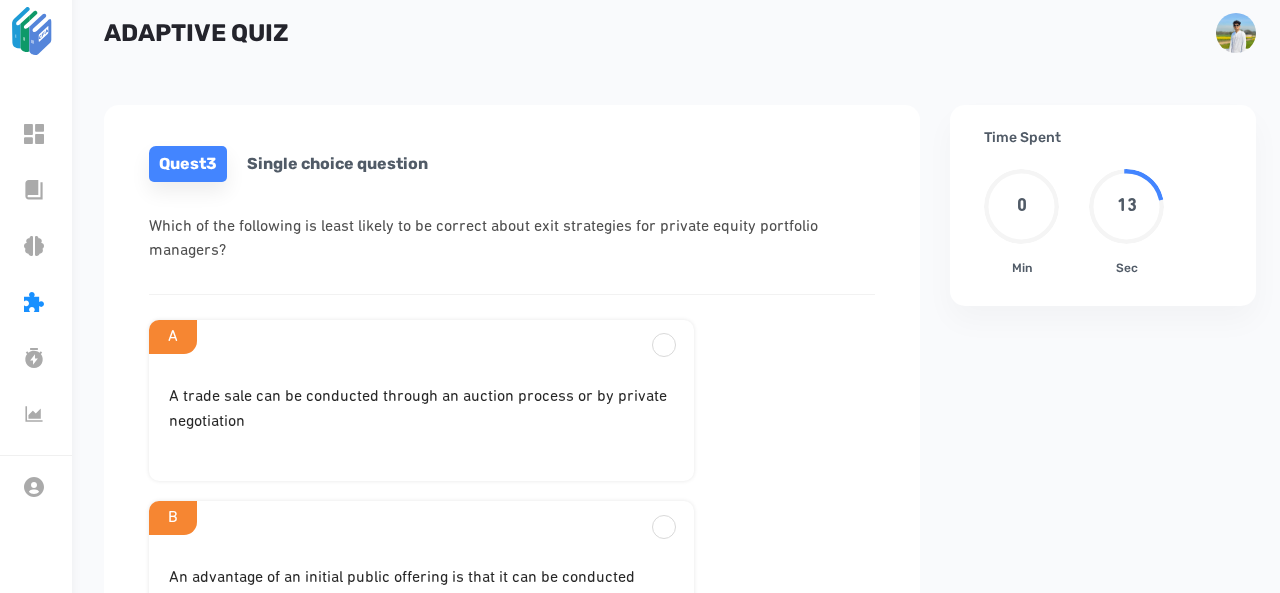 scroll, scrollTop: 48, scrollLeft: 0, axis: vertical 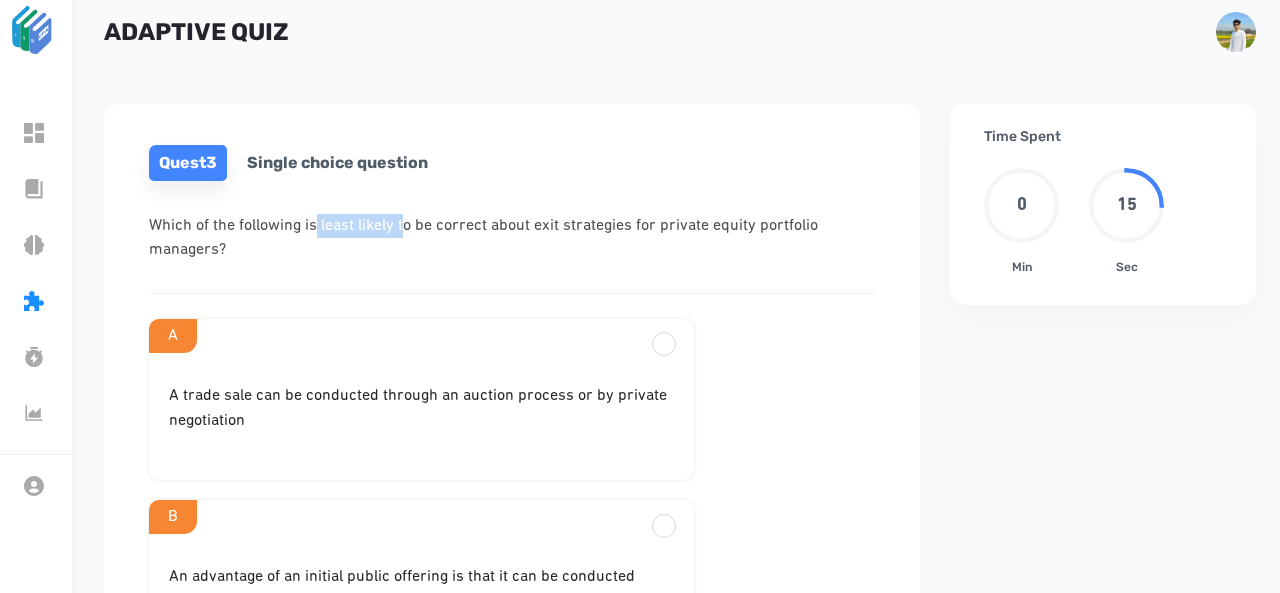 drag, startPoint x: 310, startPoint y: 222, endPoint x: 395, endPoint y: 215, distance: 85.28775 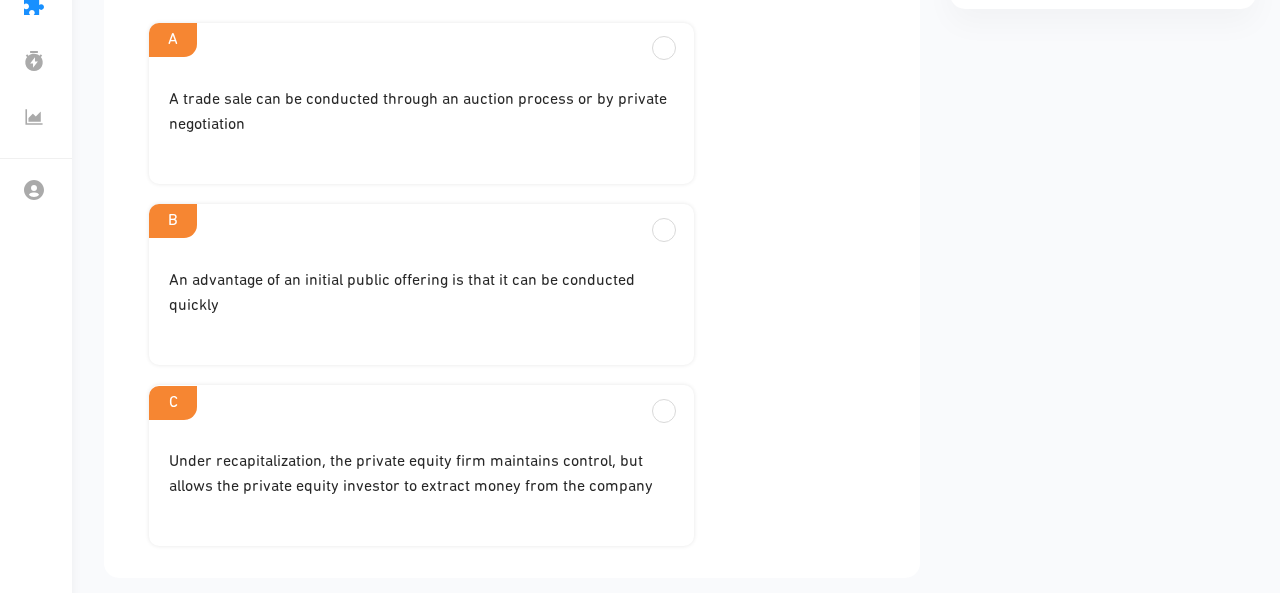 scroll, scrollTop: 346, scrollLeft: 0, axis: vertical 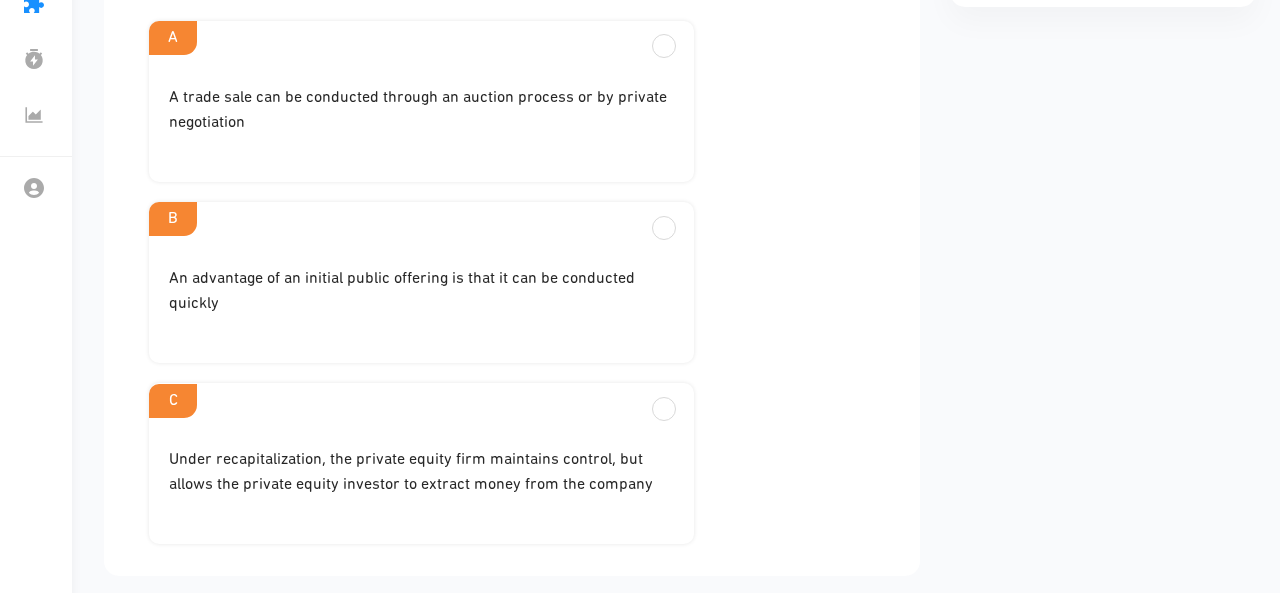 click on "An advantage of an initial public offering is that it can be conducted quickly" at bounding box center [421, 111] 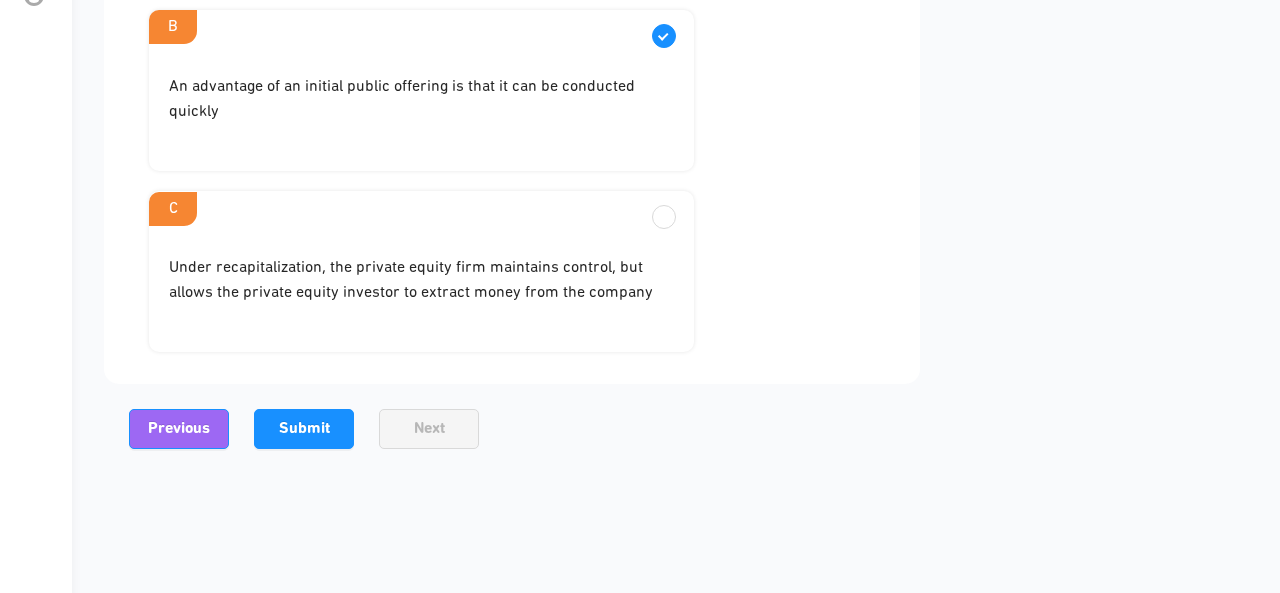 scroll, scrollTop: 543, scrollLeft: 0, axis: vertical 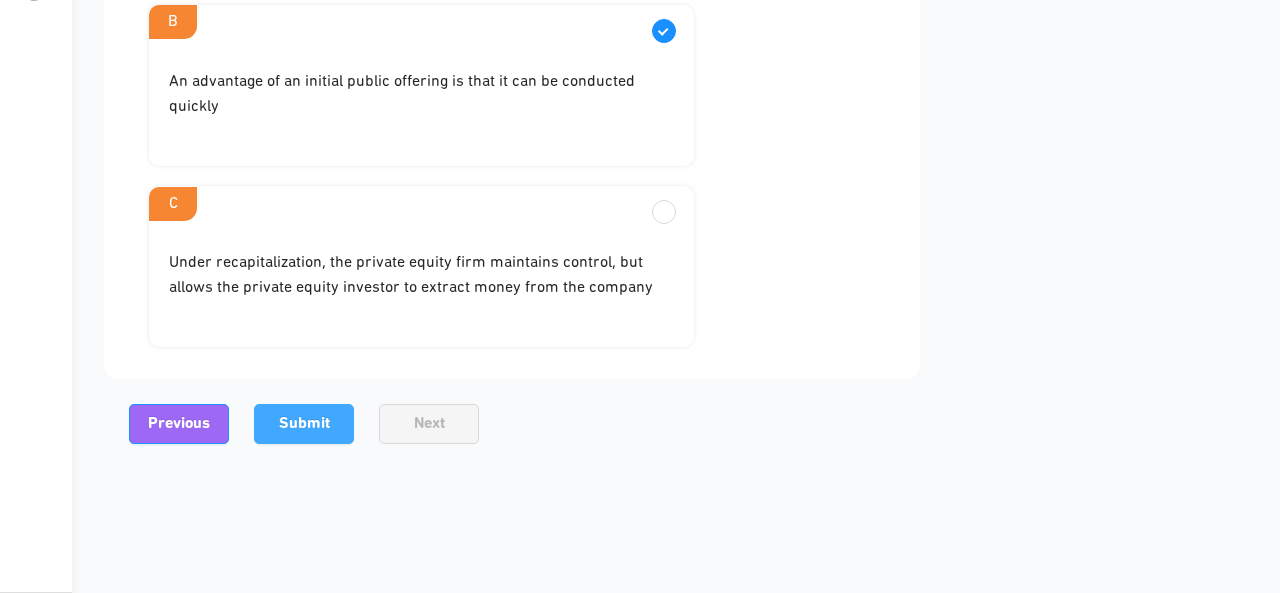 click on "Submit" at bounding box center [304, 424] 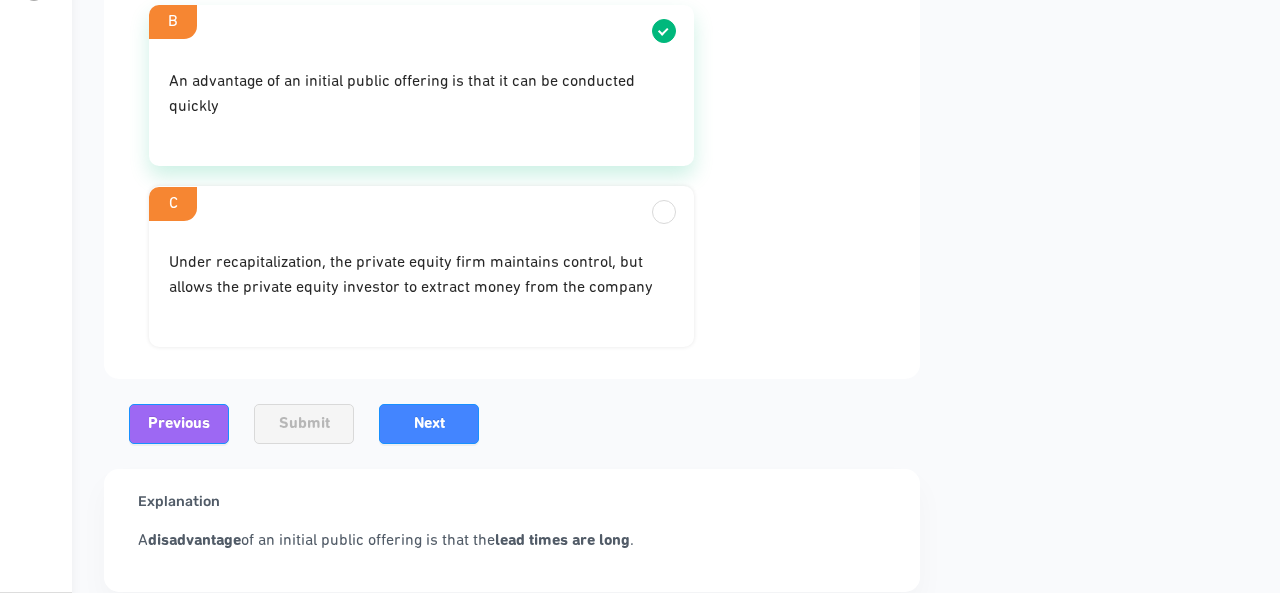 scroll, scrollTop: 621, scrollLeft: 0, axis: vertical 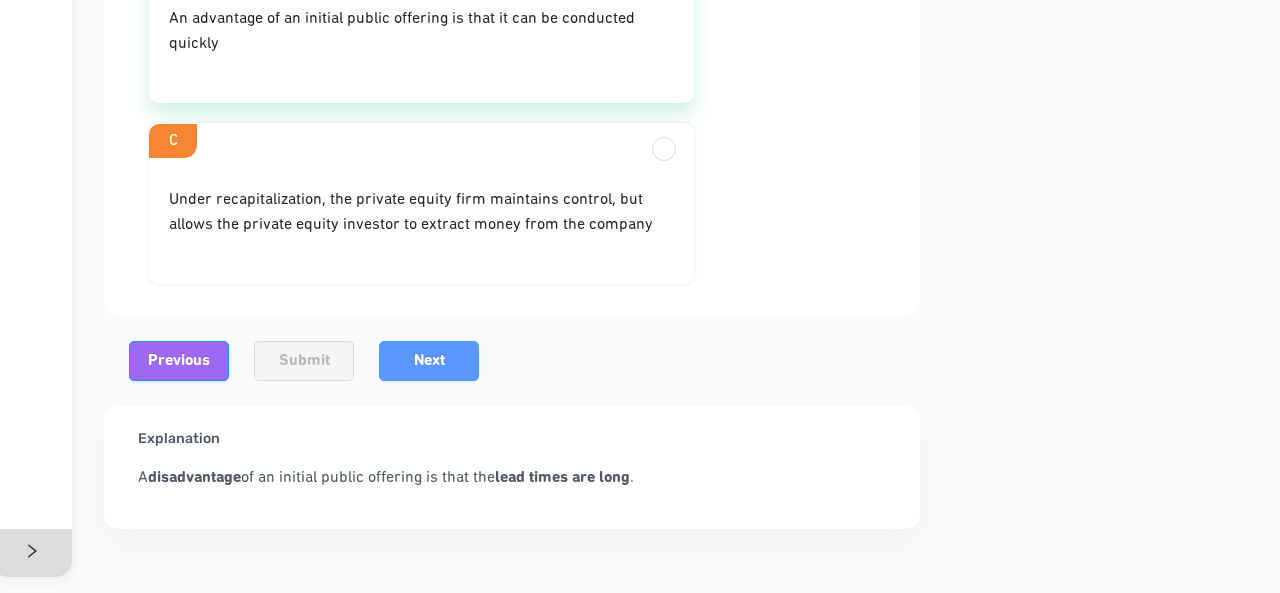 click on "Next" at bounding box center [429, 361] 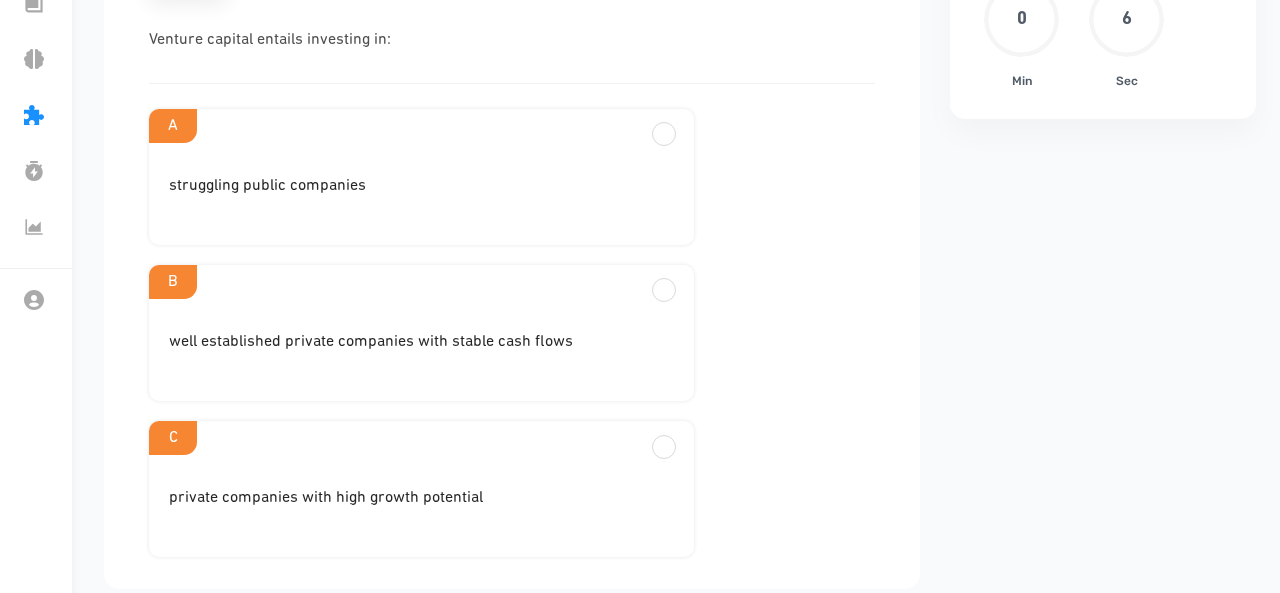 scroll, scrollTop: 236, scrollLeft: 0, axis: vertical 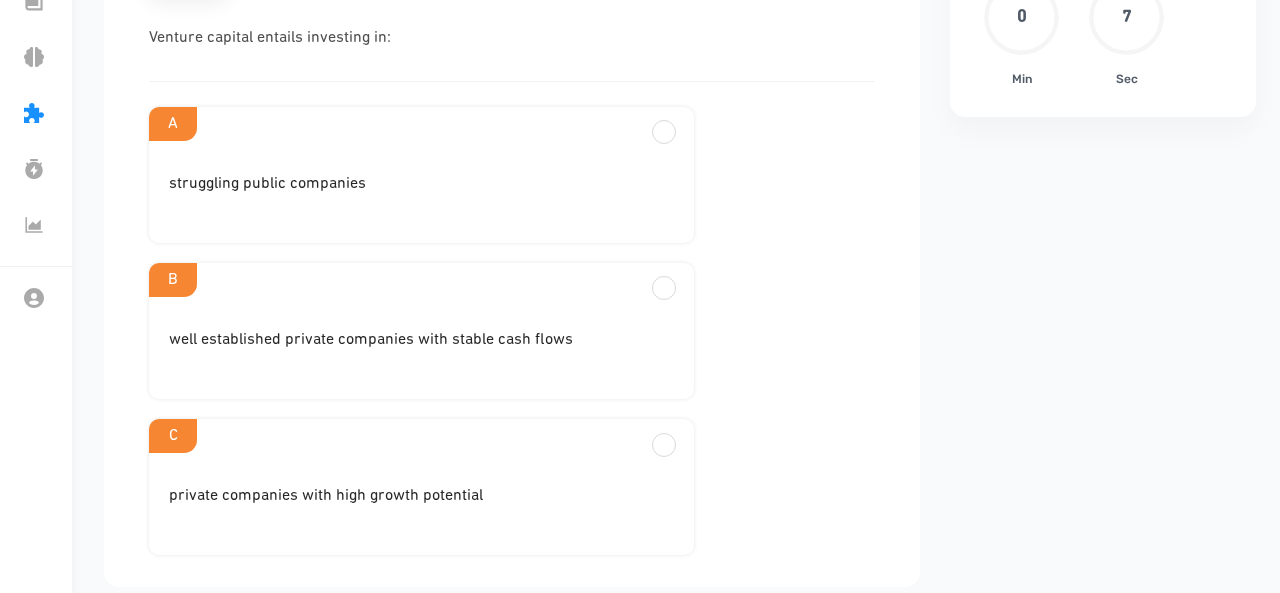 click on "private companies with high growth potential" at bounding box center [421, 184] 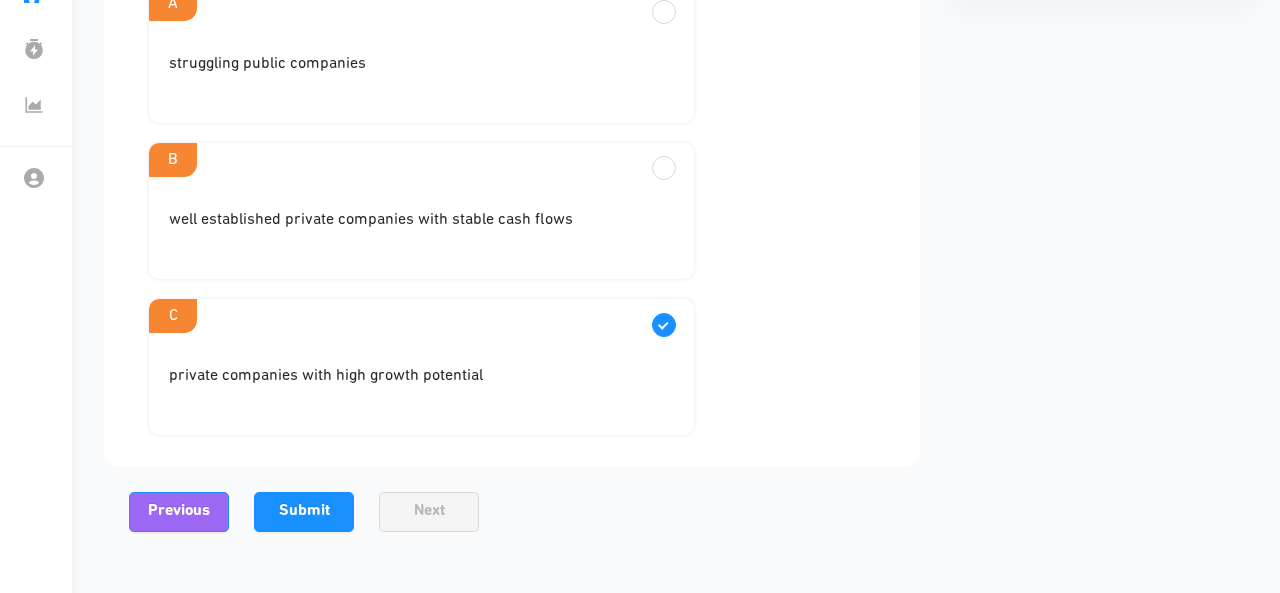 scroll, scrollTop: 358, scrollLeft: 0, axis: vertical 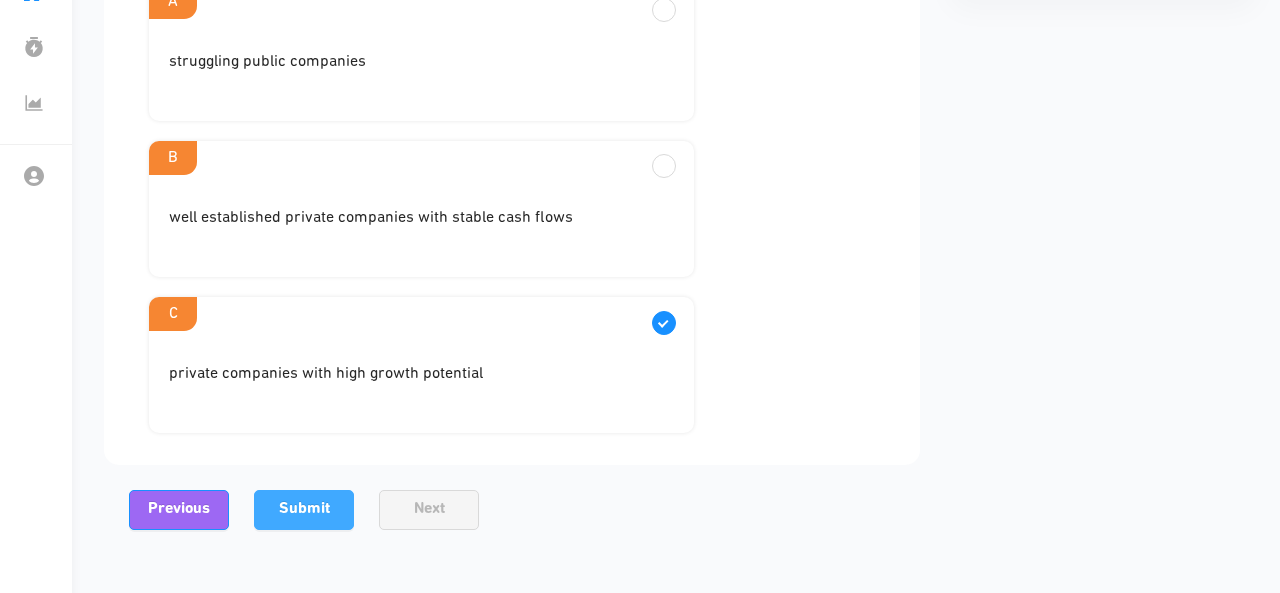 click on "Submit" at bounding box center [304, 510] 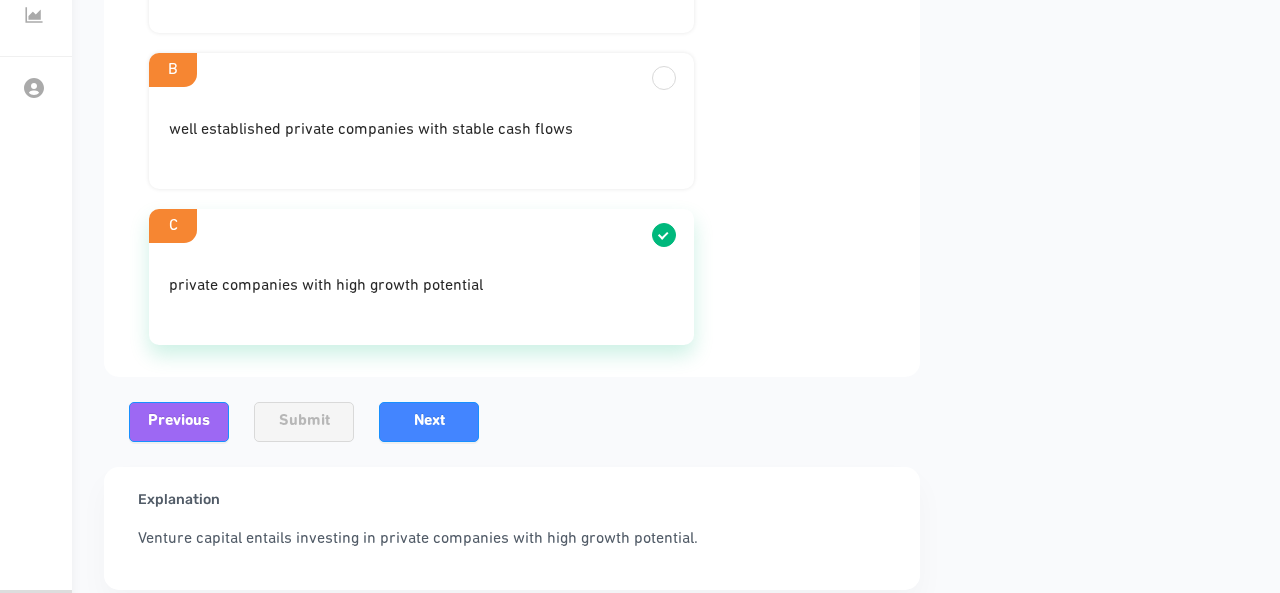 scroll, scrollTop: 451, scrollLeft: 0, axis: vertical 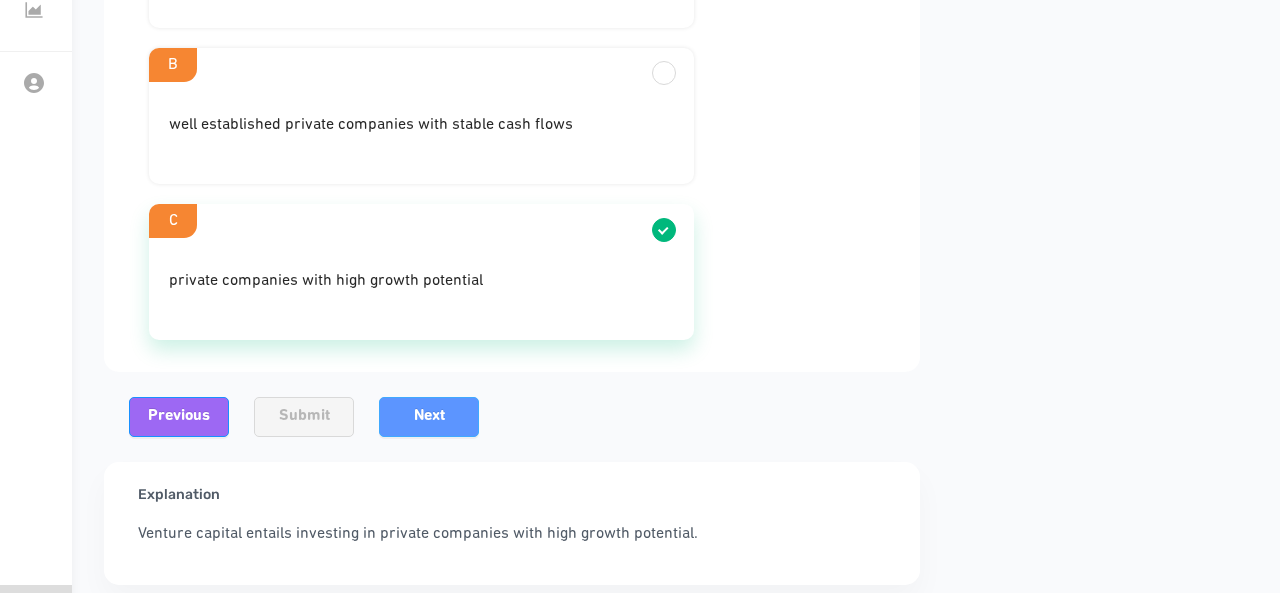click on "Next" at bounding box center [429, 416] 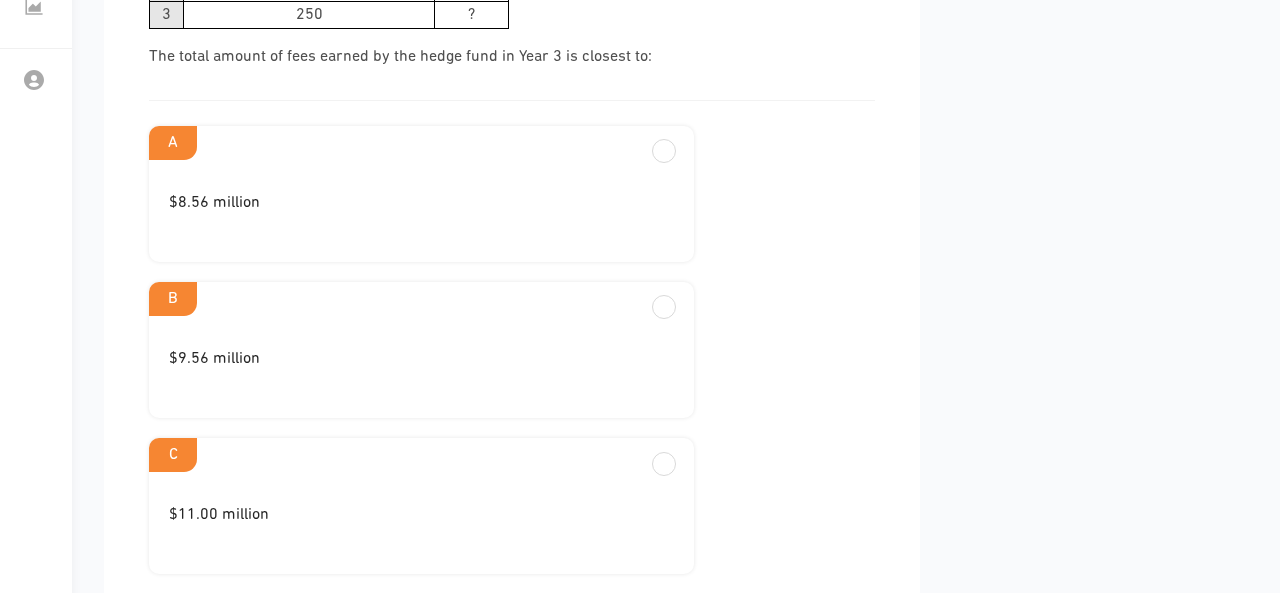 scroll, scrollTop: 458, scrollLeft: 0, axis: vertical 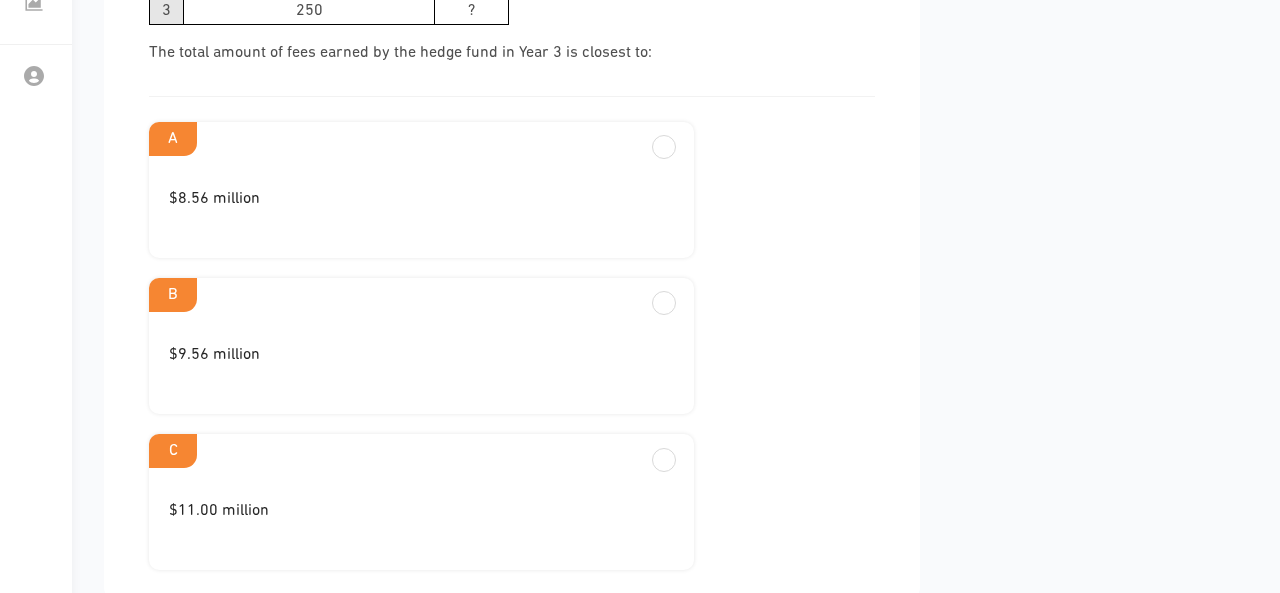 click on "$11.00 million" at bounding box center (421, 207) 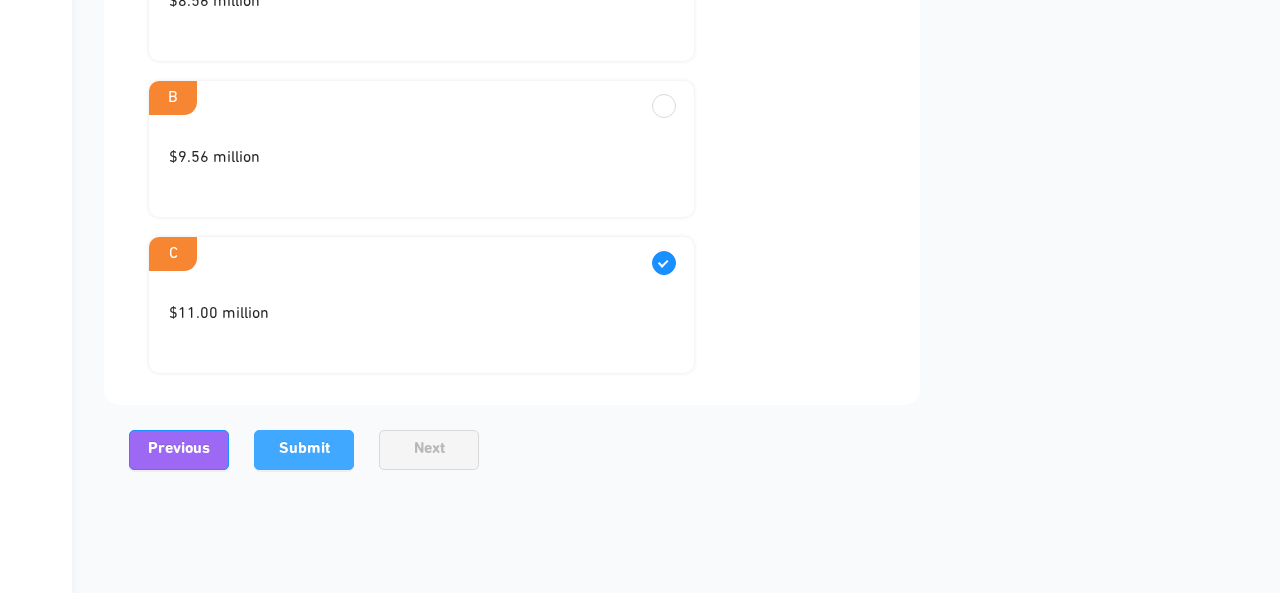 scroll, scrollTop: 656, scrollLeft: 0, axis: vertical 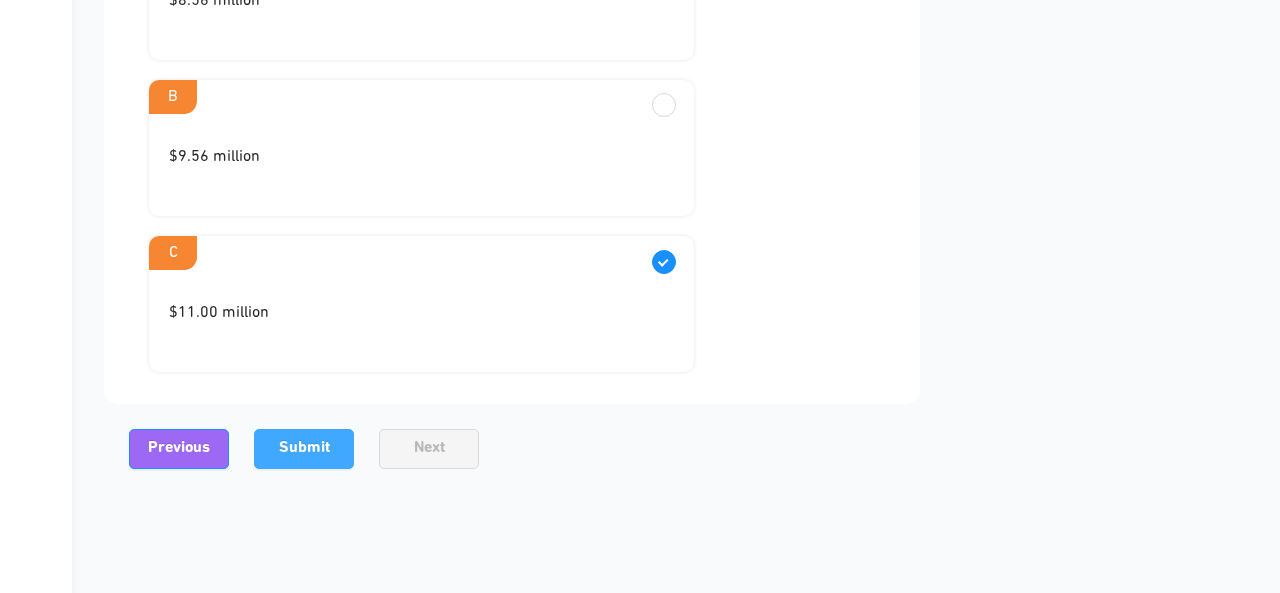 click on "Submit" at bounding box center (304, 449) 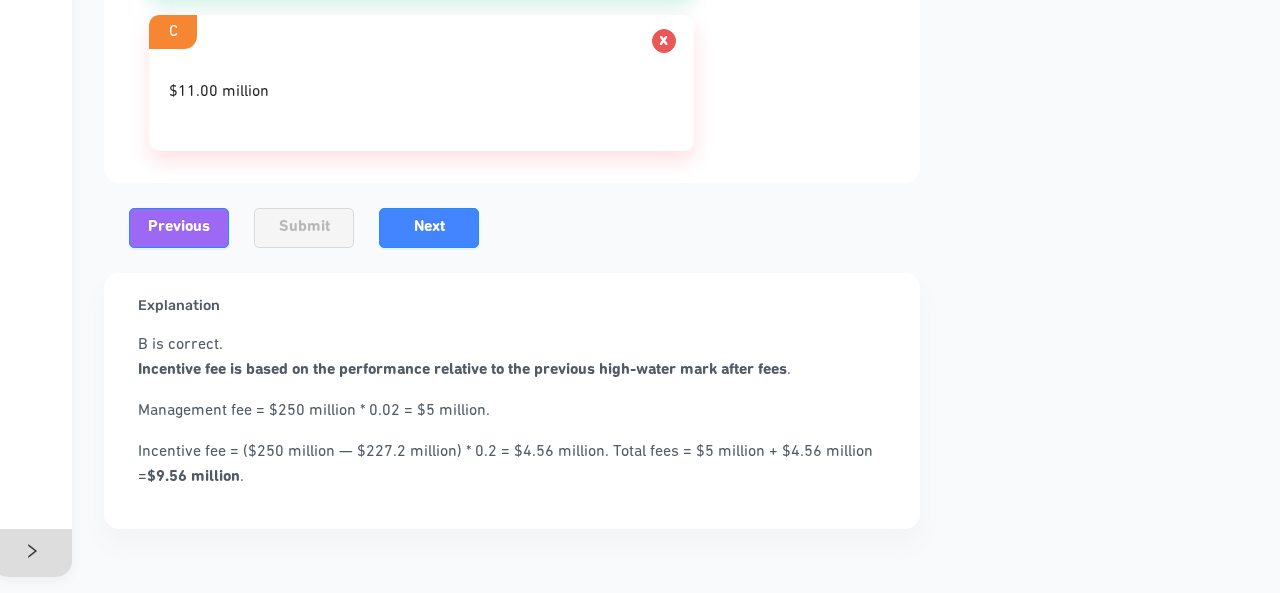 scroll, scrollTop: 904, scrollLeft: 0, axis: vertical 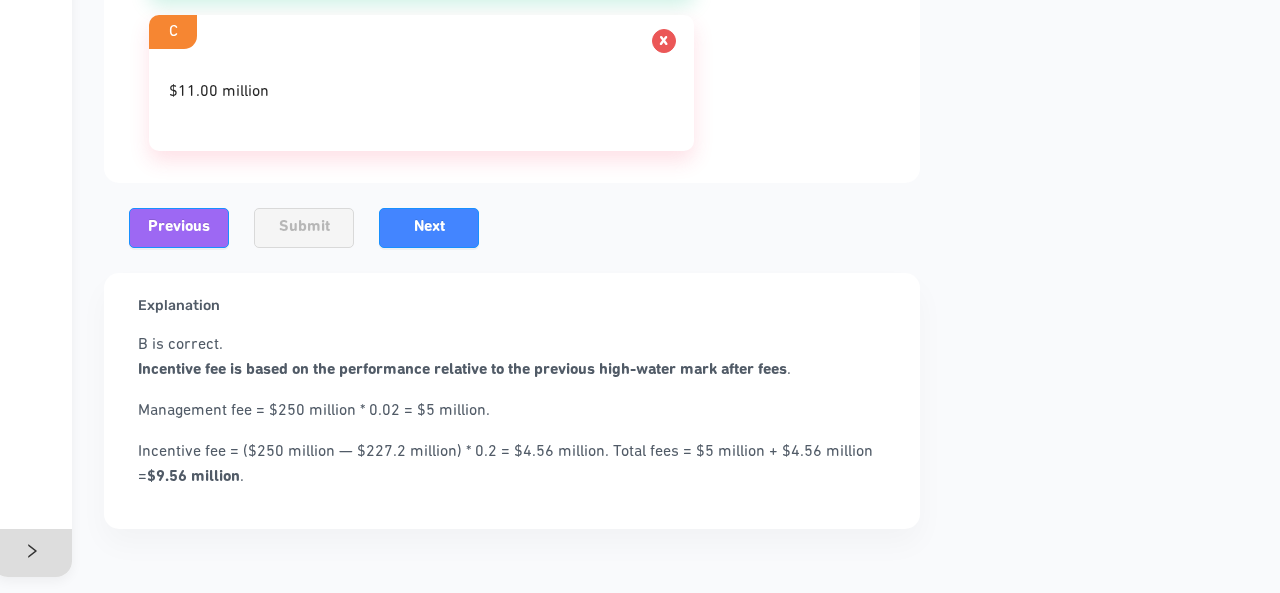 click on "Explanation B is correct. Incentive fee is based on the performance relative to the previous high-water mark after fees . Management fee = $250 million * 0.02 = $5 million. Incentive fee = ($250 million — $227.2 million) * 0.2 = $4.56 million. Total fees = $5 million + $4.56 million =  $9.56 million ." at bounding box center [512, 401] 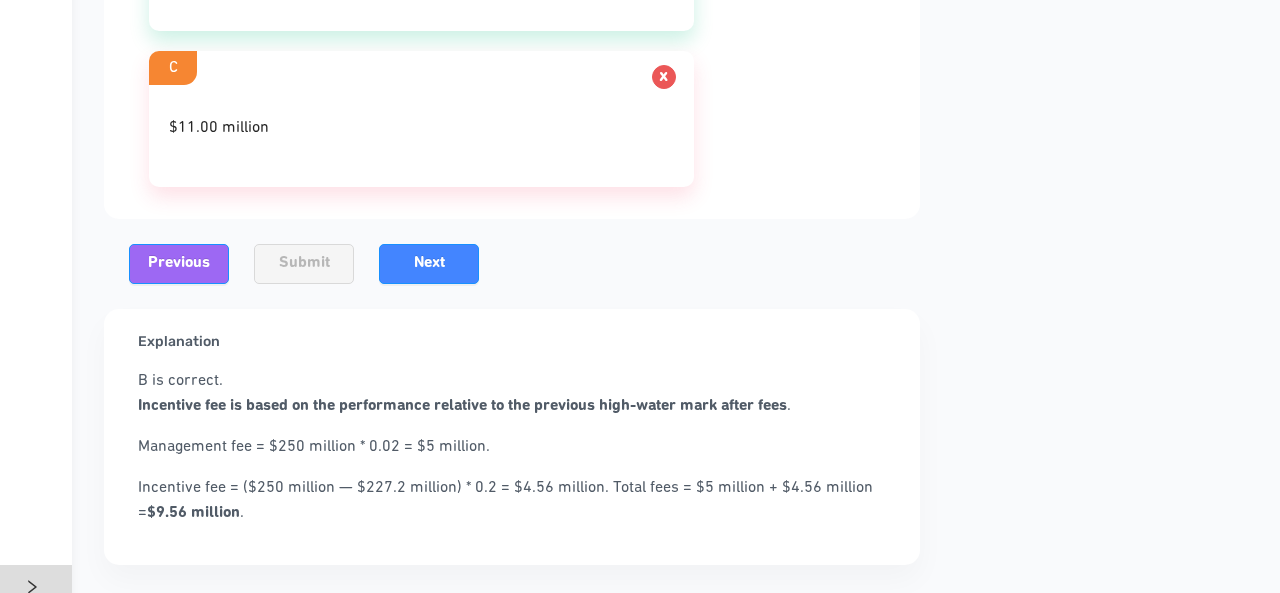 scroll, scrollTop: 842, scrollLeft: 0, axis: vertical 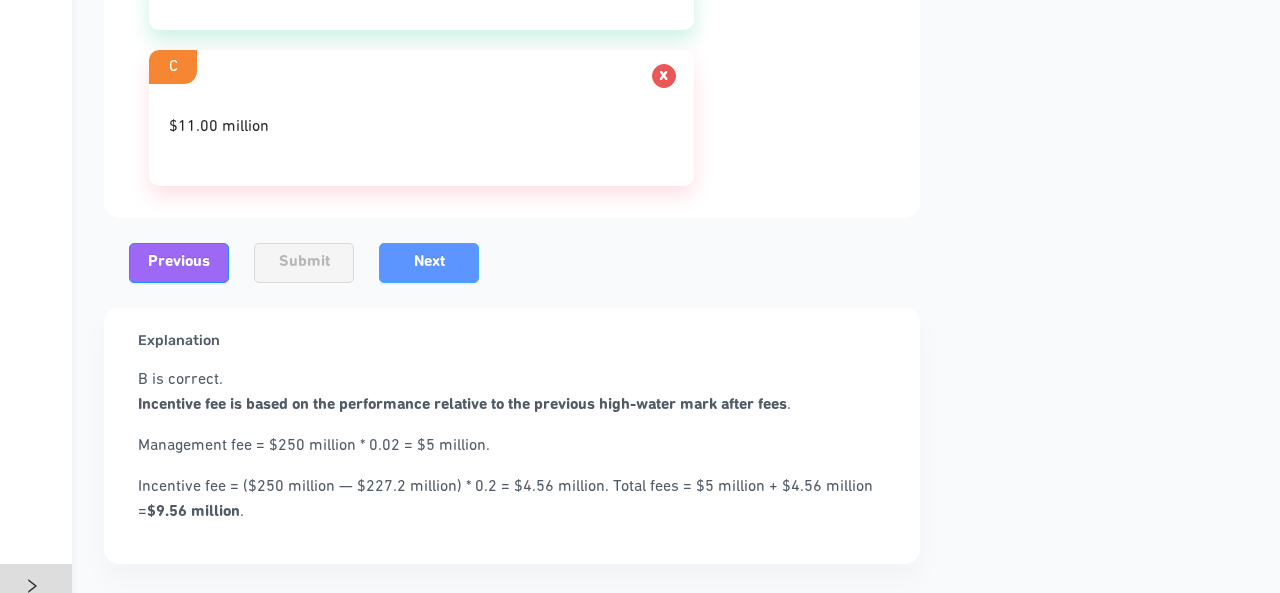 click on "Next" at bounding box center [429, 262] 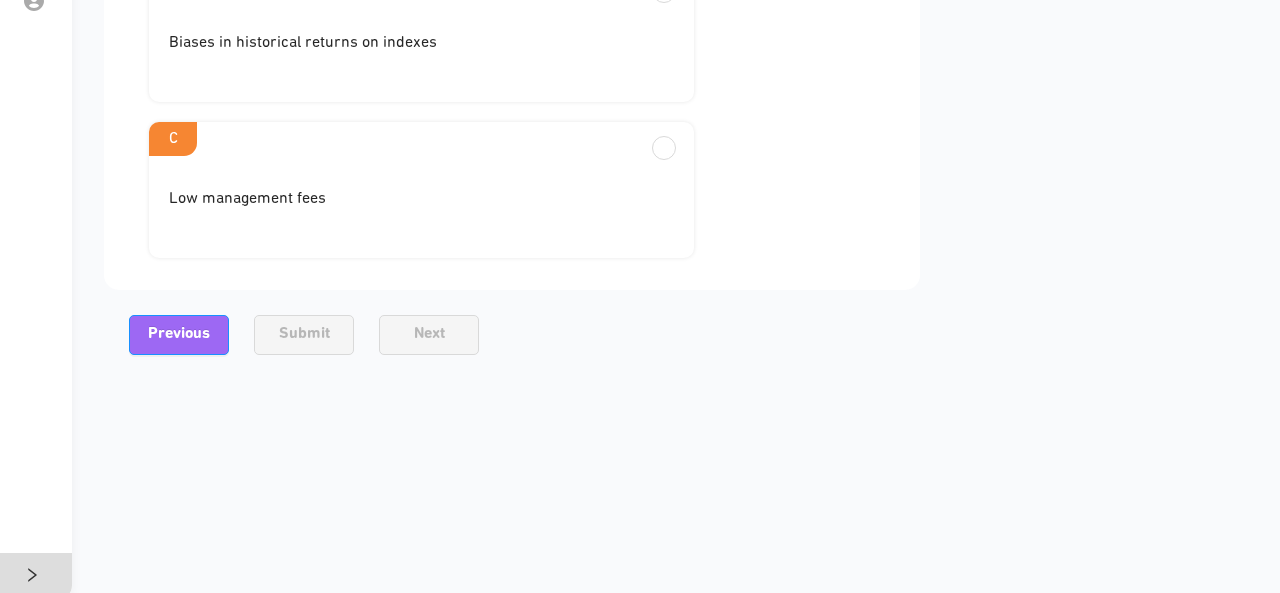 scroll, scrollTop: 572, scrollLeft: 0, axis: vertical 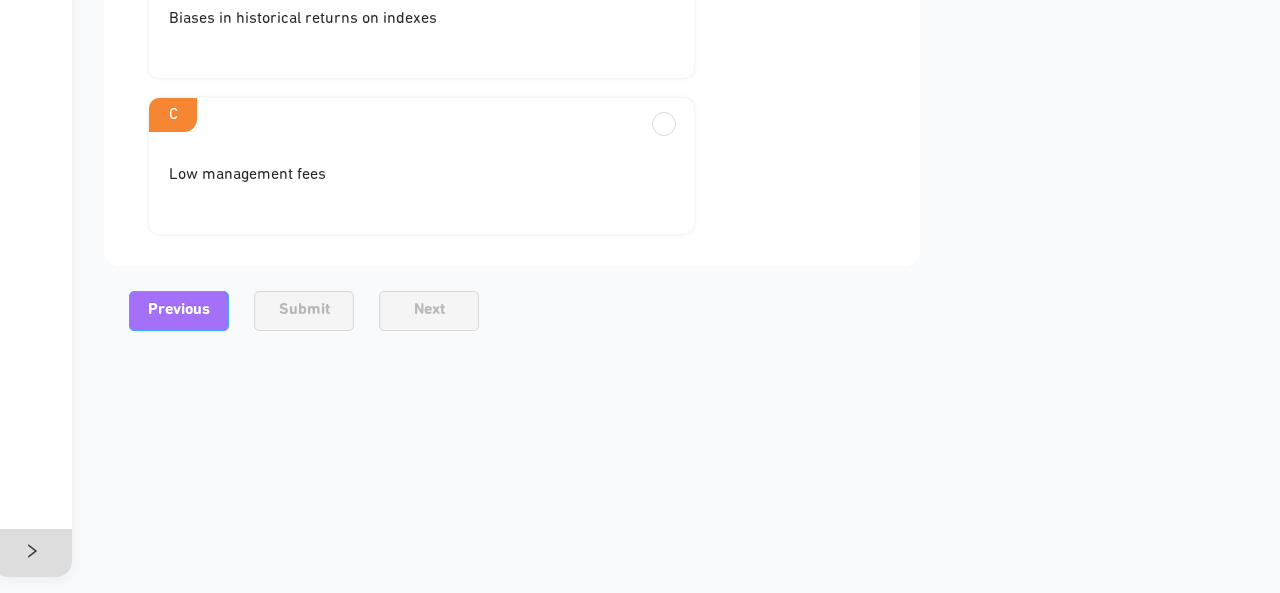 click on "Previous" at bounding box center (179, 310) 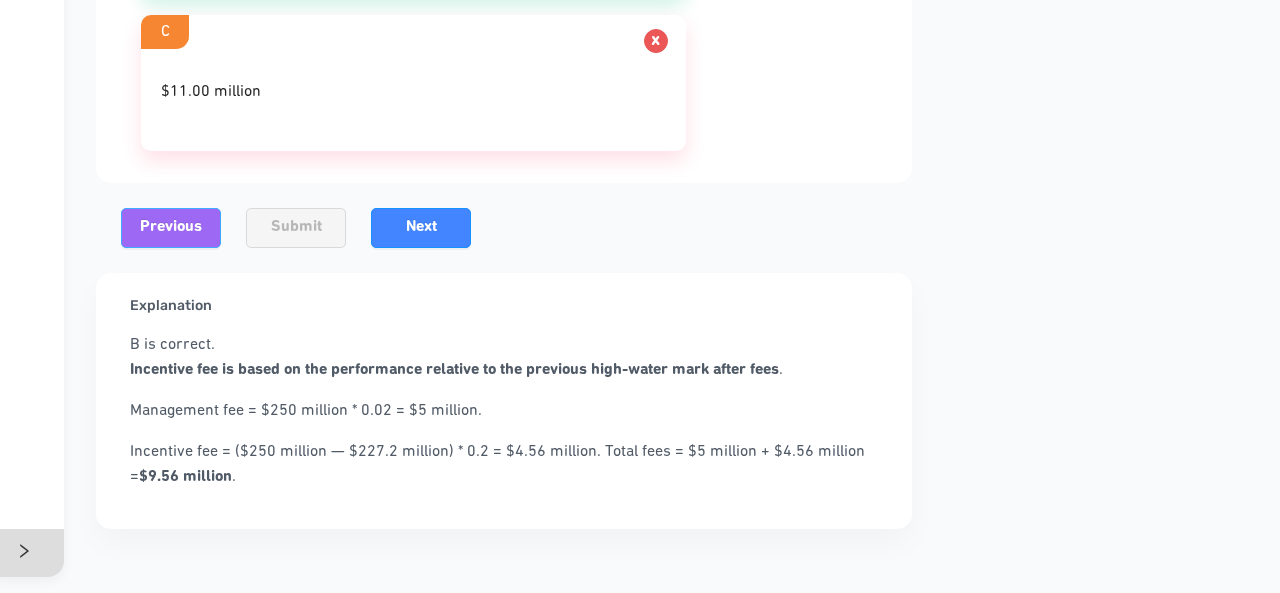 scroll, scrollTop: 890, scrollLeft: 16, axis: both 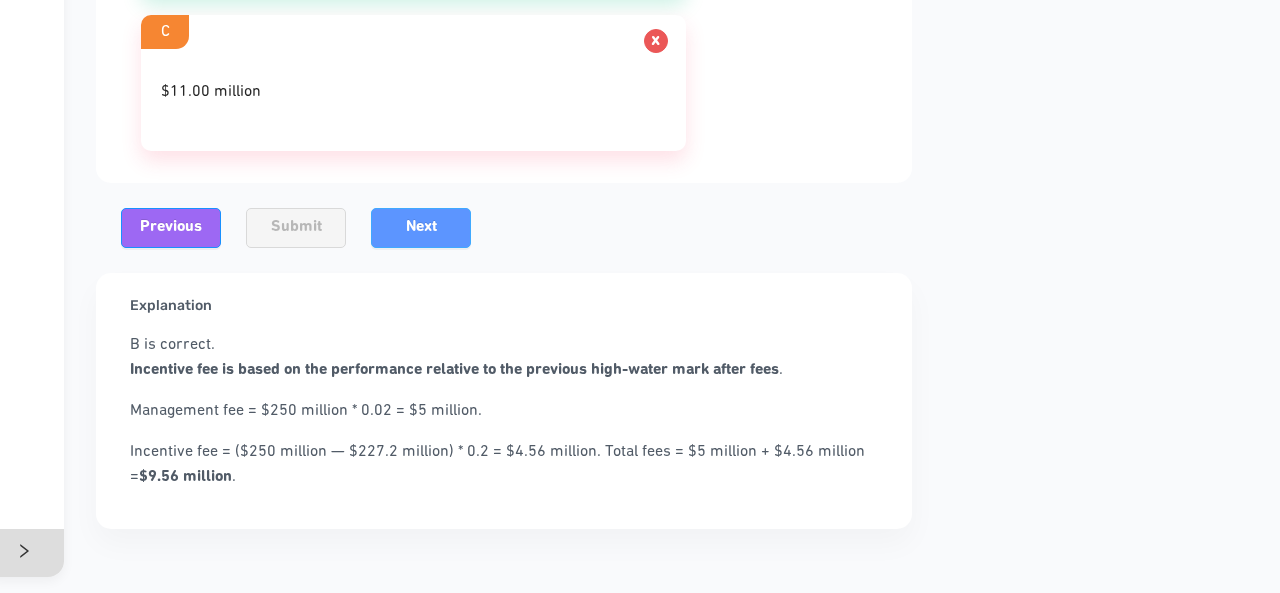click on "Next" at bounding box center (421, 228) 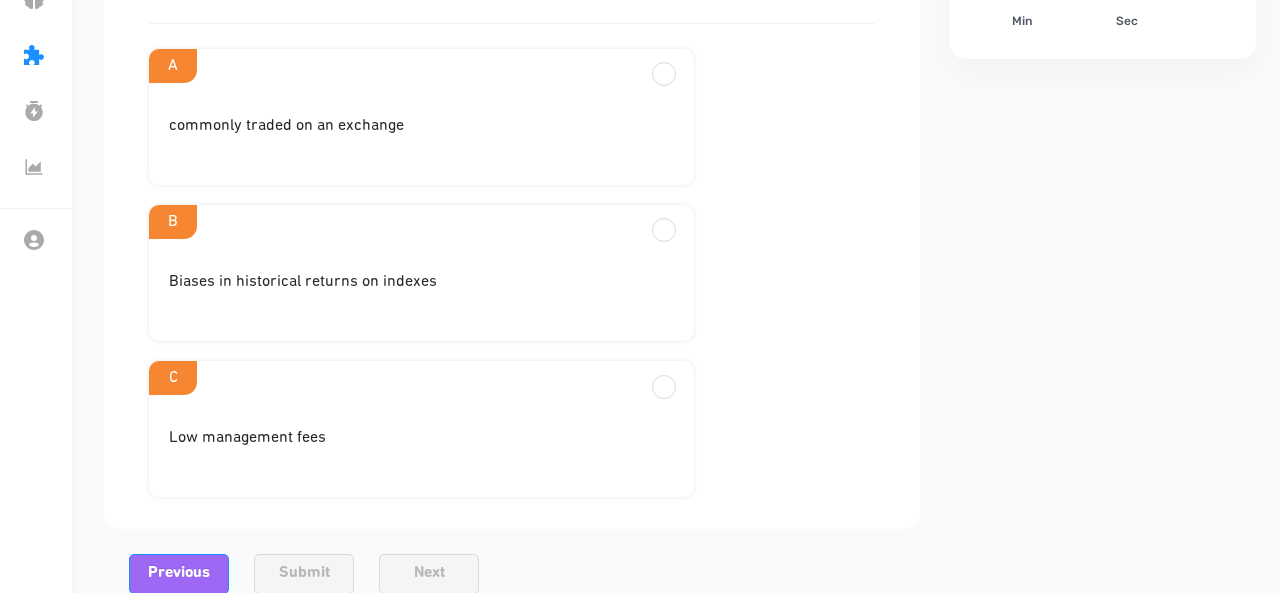scroll, scrollTop: 295, scrollLeft: 0, axis: vertical 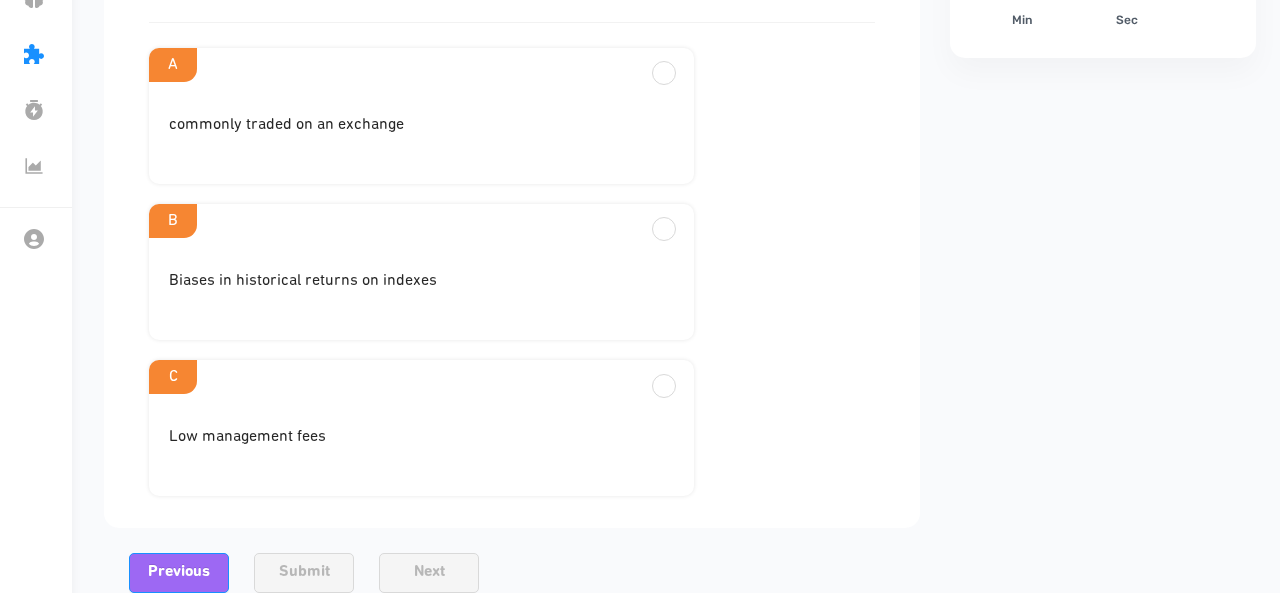 click on "Biases in historical returns on indexes" at bounding box center (421, 125) 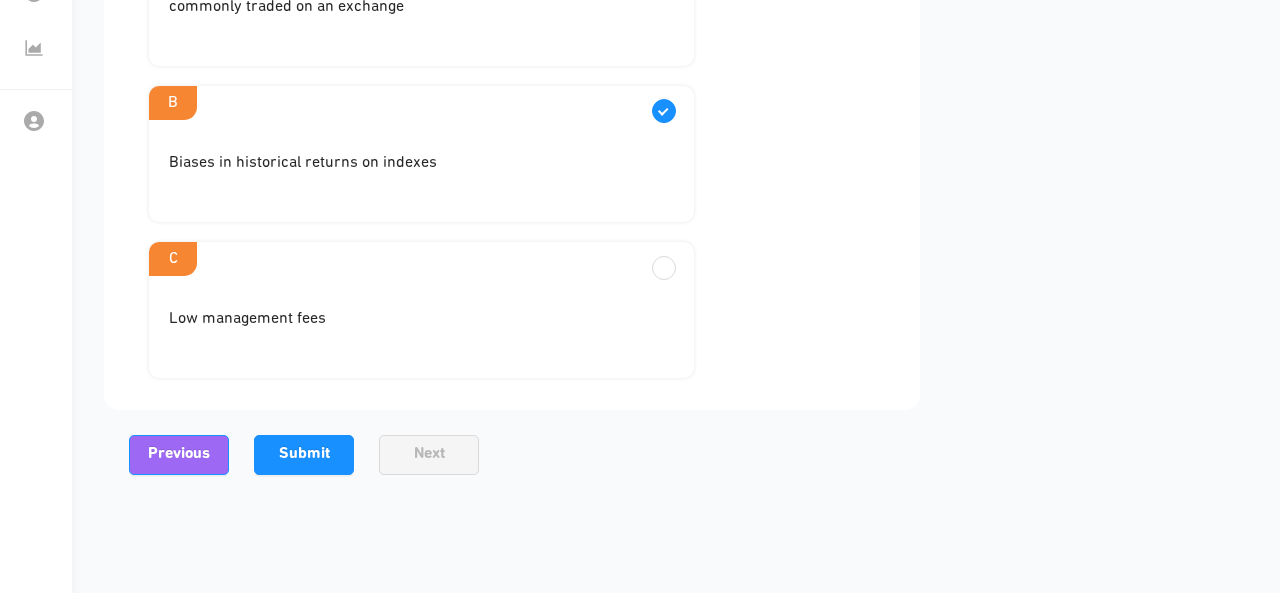 scroll, scrollTop: 414, scrollLeft: 0, axis: vertical 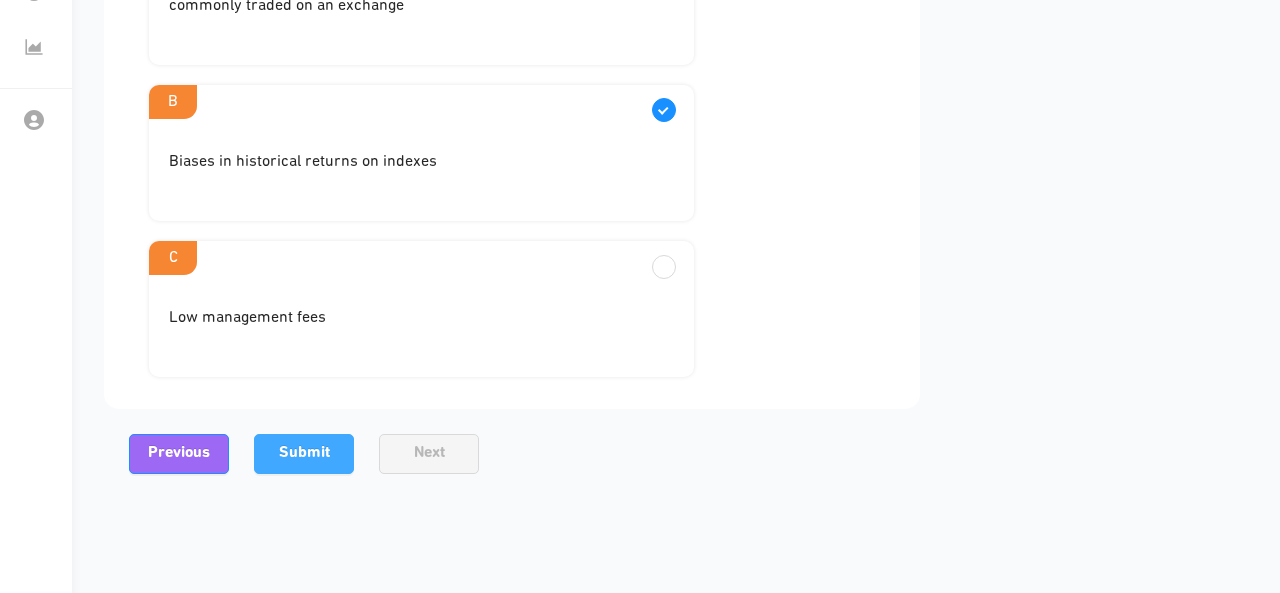 click on "Submit" at bounding box center (304, 453) 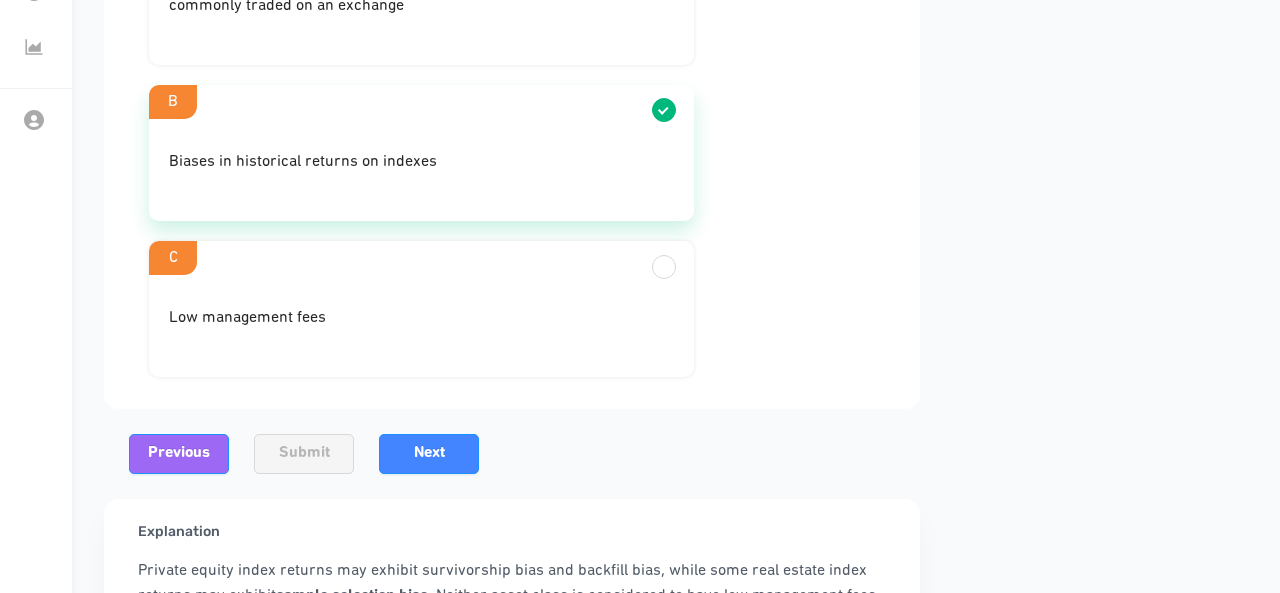 scroll, scrollTop: 572, scrollLeft: 0, axis: vertical 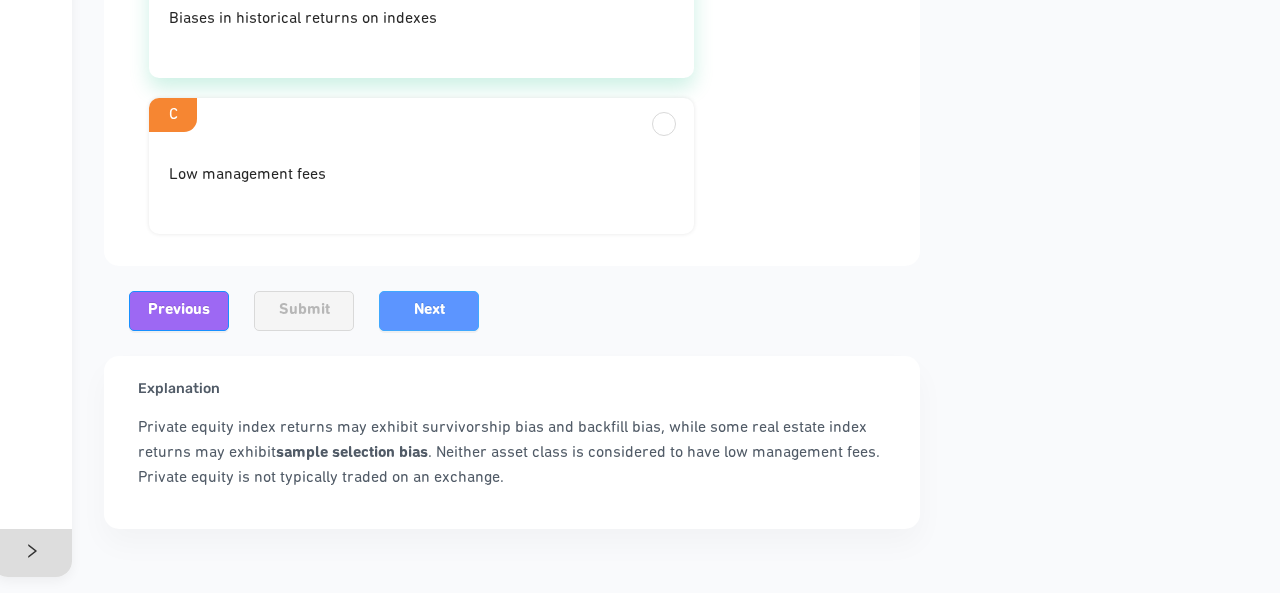 click on "Next" at bounding box center [429, 311] 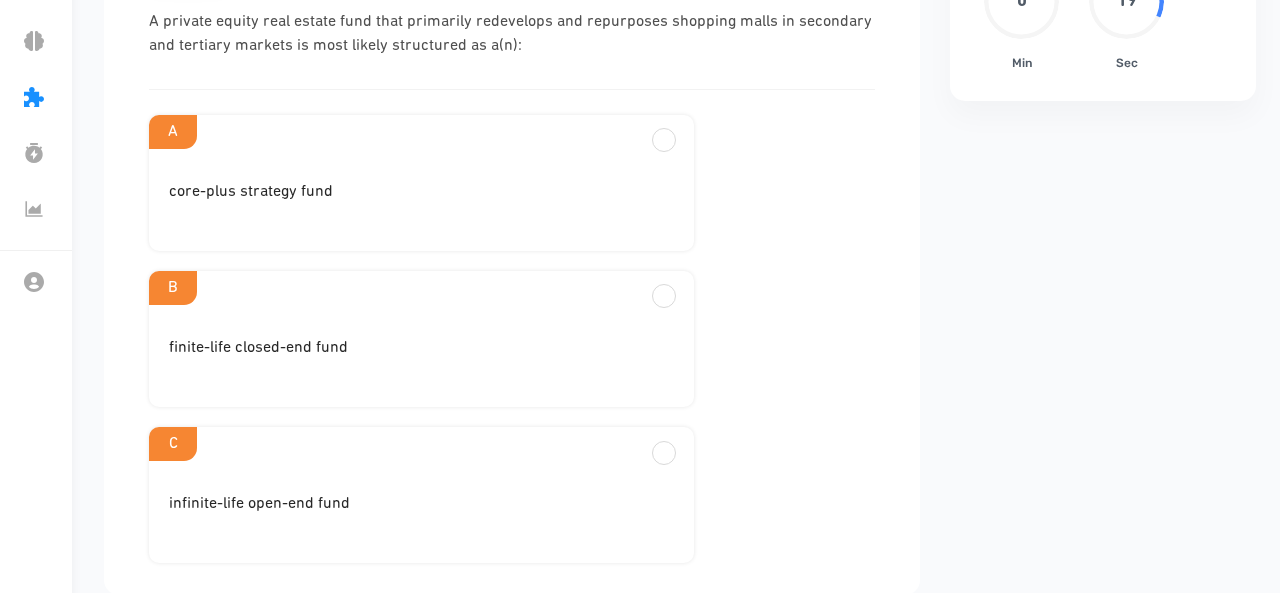 scroll, scrollTop: 249, scrollLeft: 0, axis: vertical 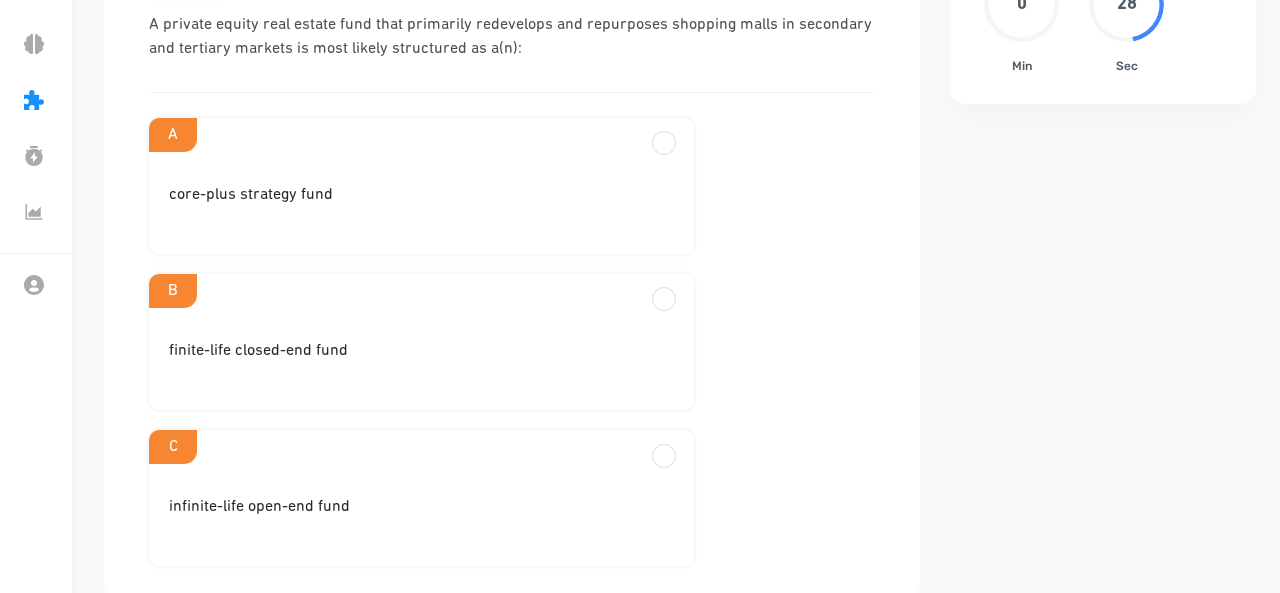 click on "B" at bounding box center (421, 135) 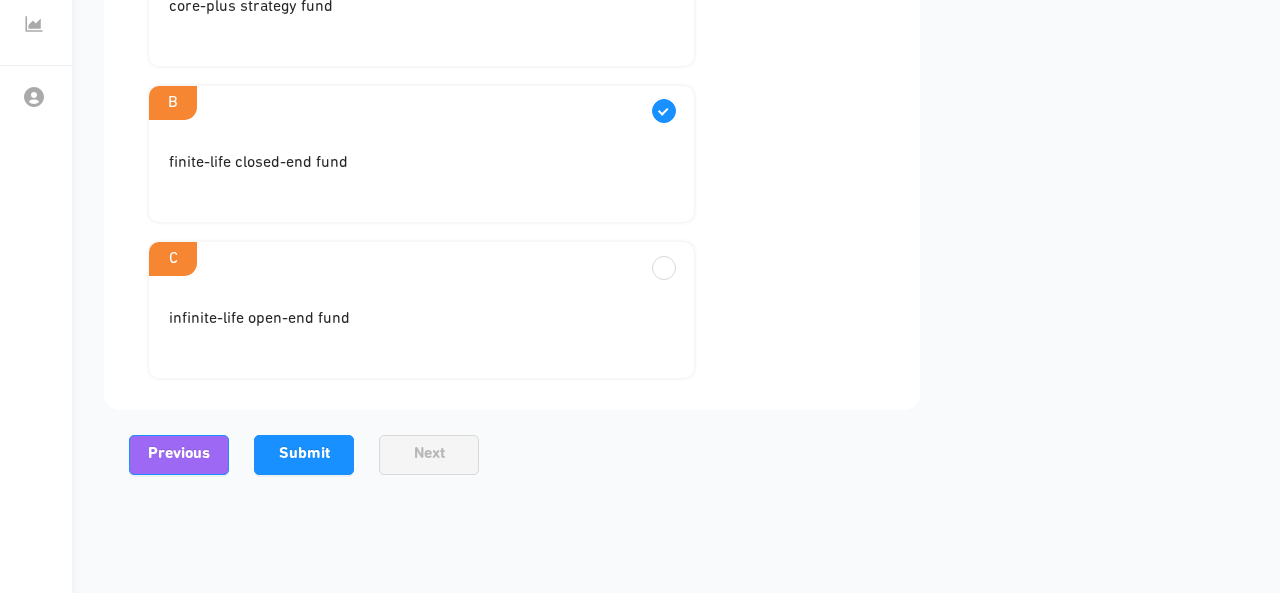 scroll, scrollTop: 446, scrollLeft: 0, axis: vertical 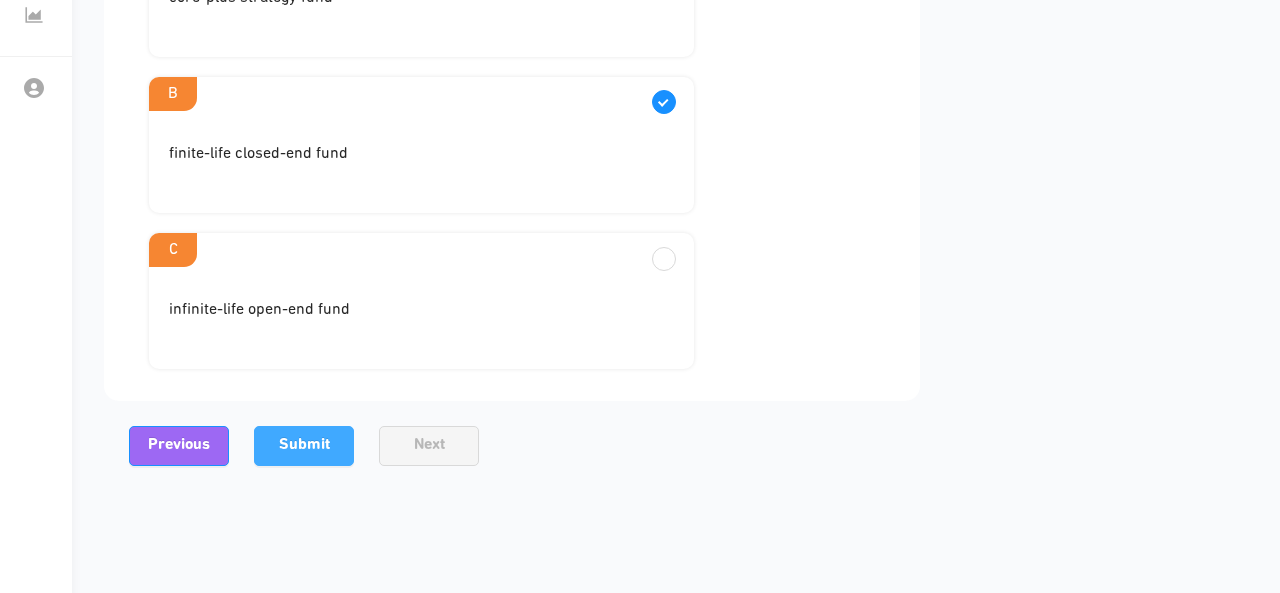 click on "Submit" at bounding box center [304, 445] 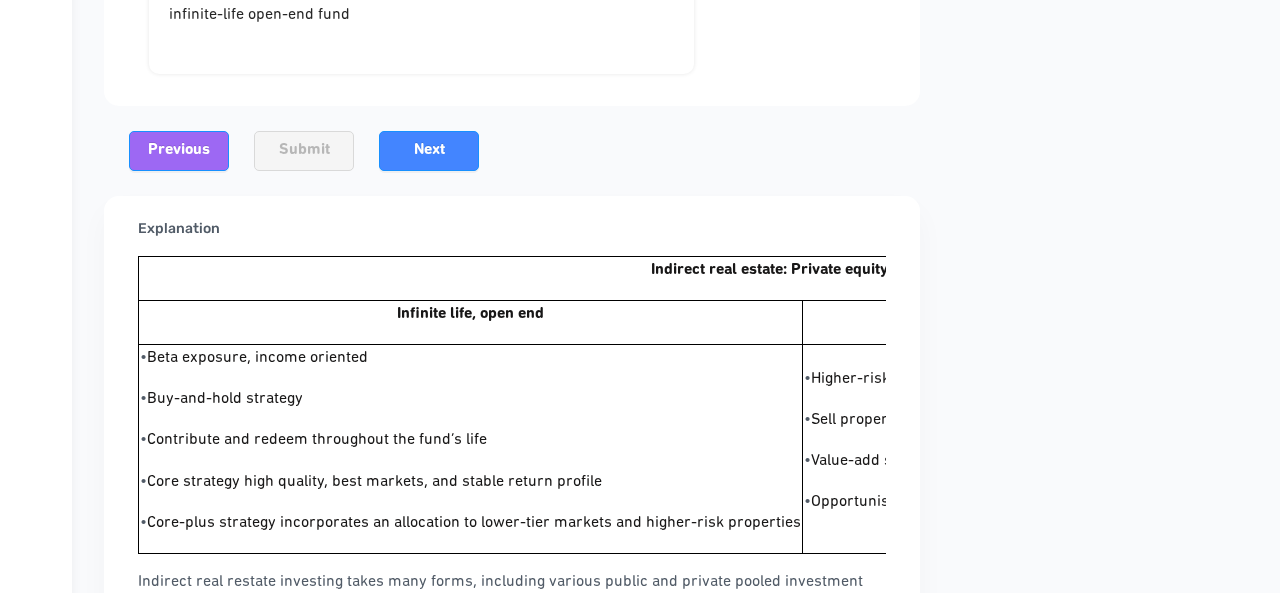 scroll, scrollTop: 747, scrollLeft: 0, axis: vertical 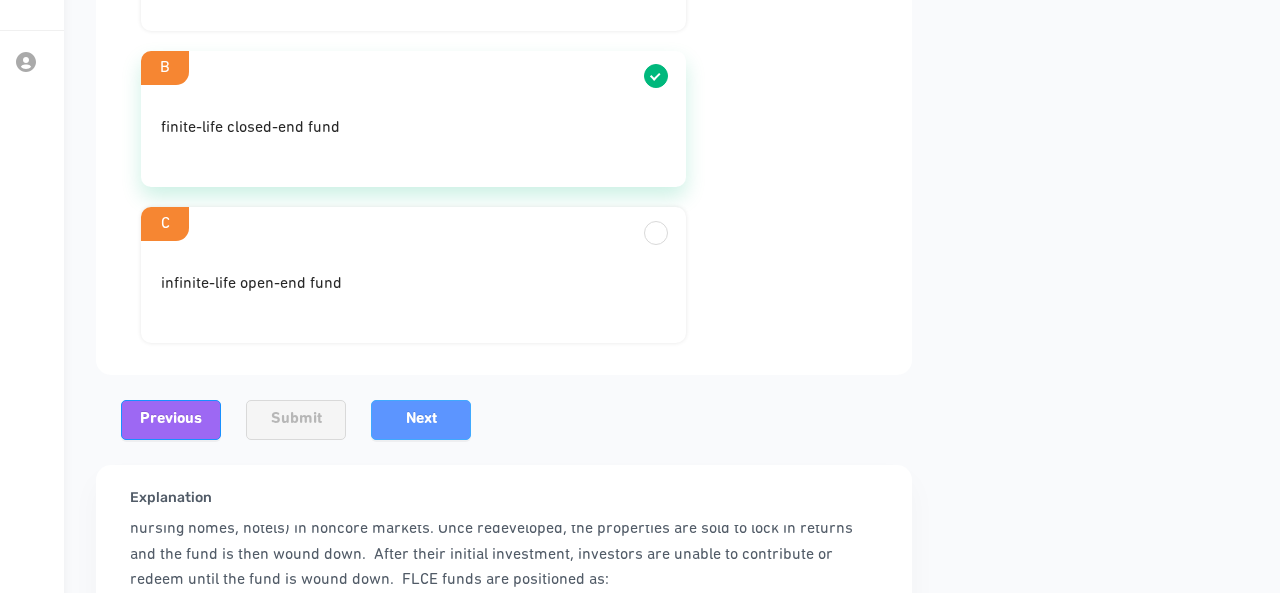 click on "Next" at bounding box center [421, 419] 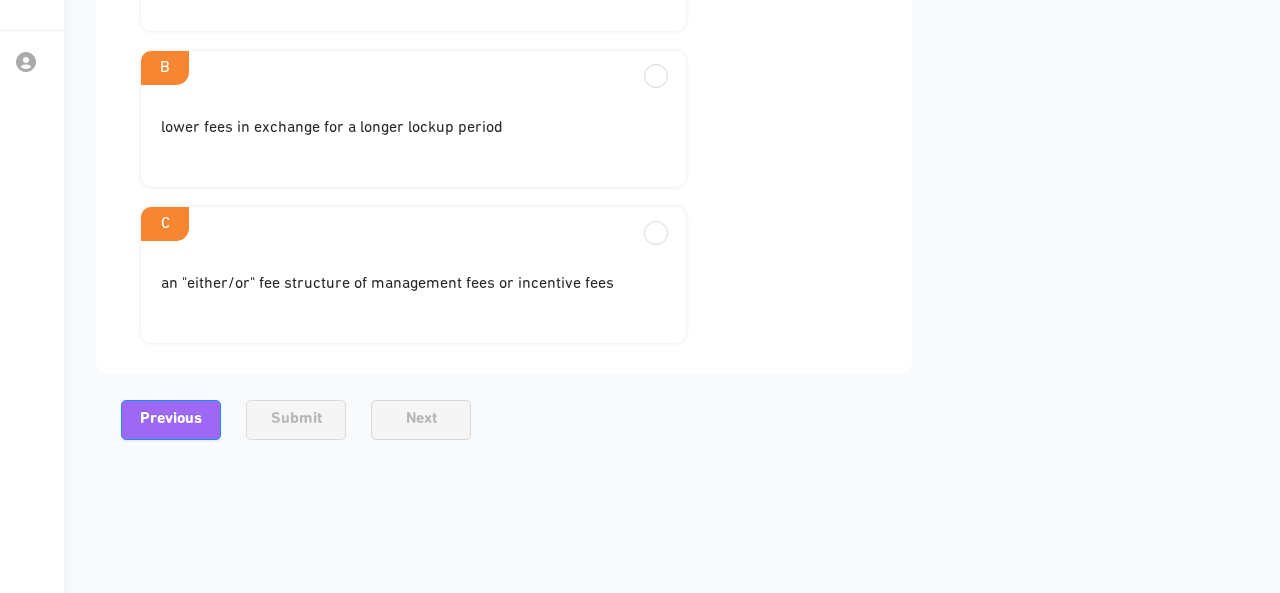 scroll, scrollTop: 214, scrollLeft: 0, axis: vertical 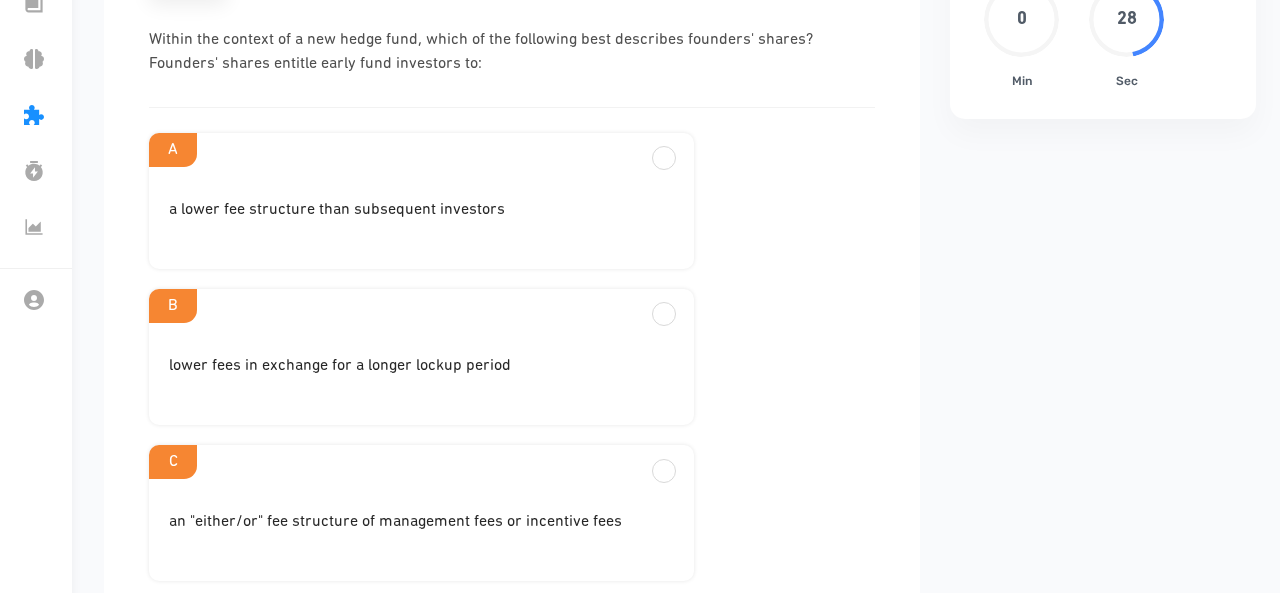 click on "a lower fee structure than subsequent investors" at bounding box center (421, 218) 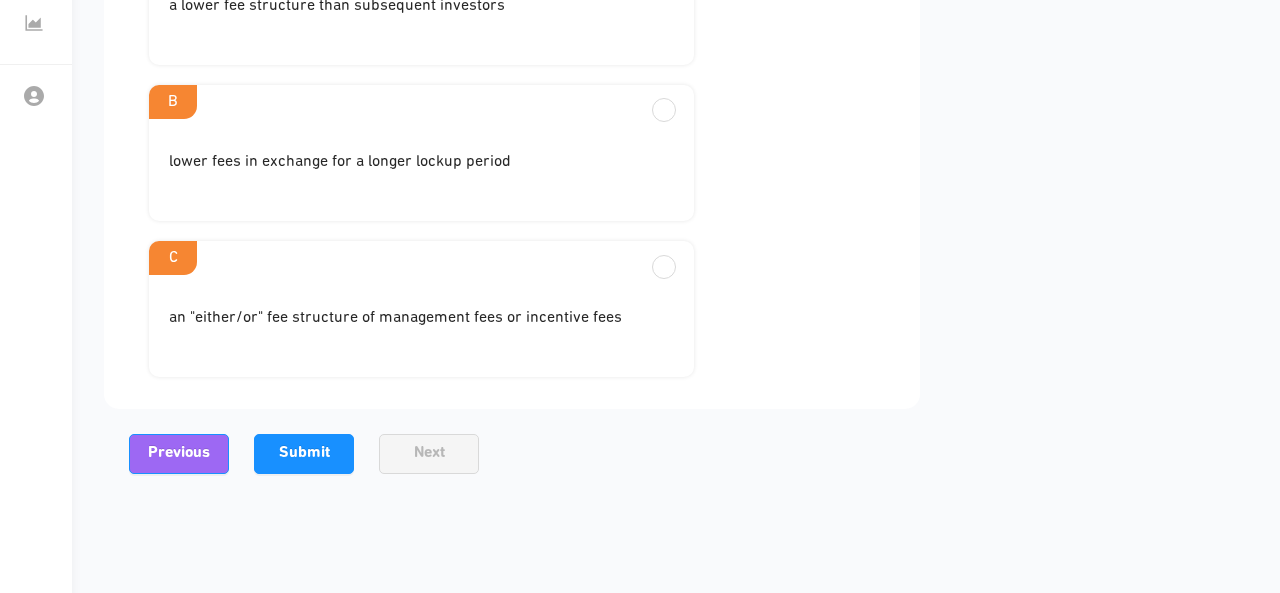 scroll, scrollTop: 450, scrollLeft: 0, axis: vertical 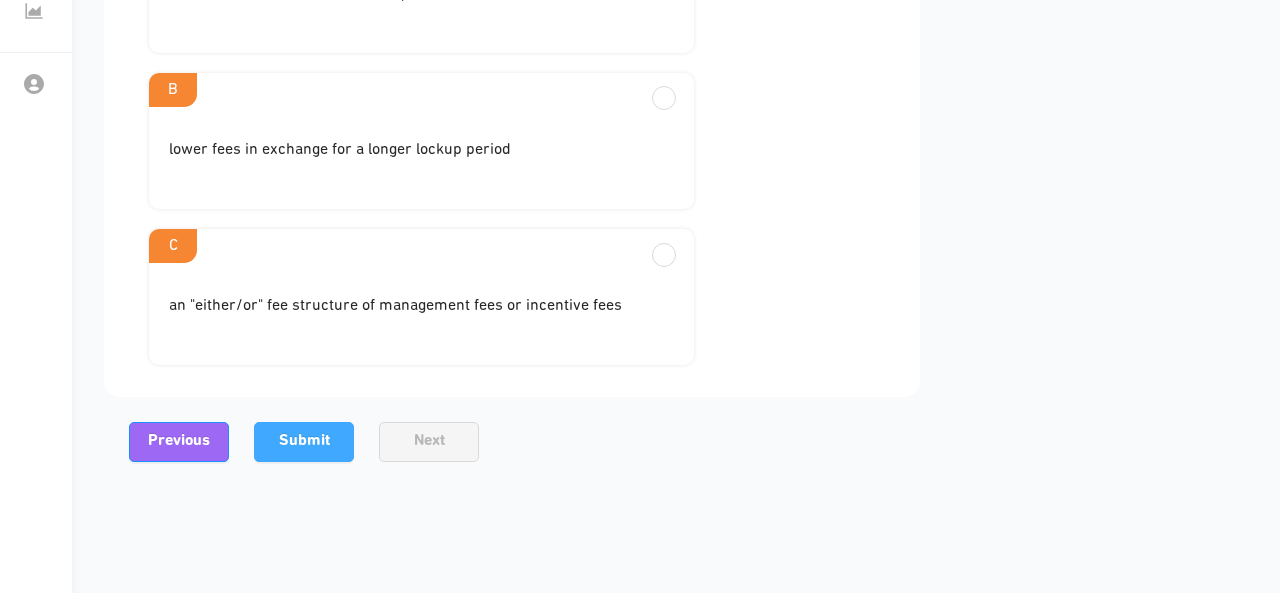 click on "Submit" at bounding box center [304, 441] 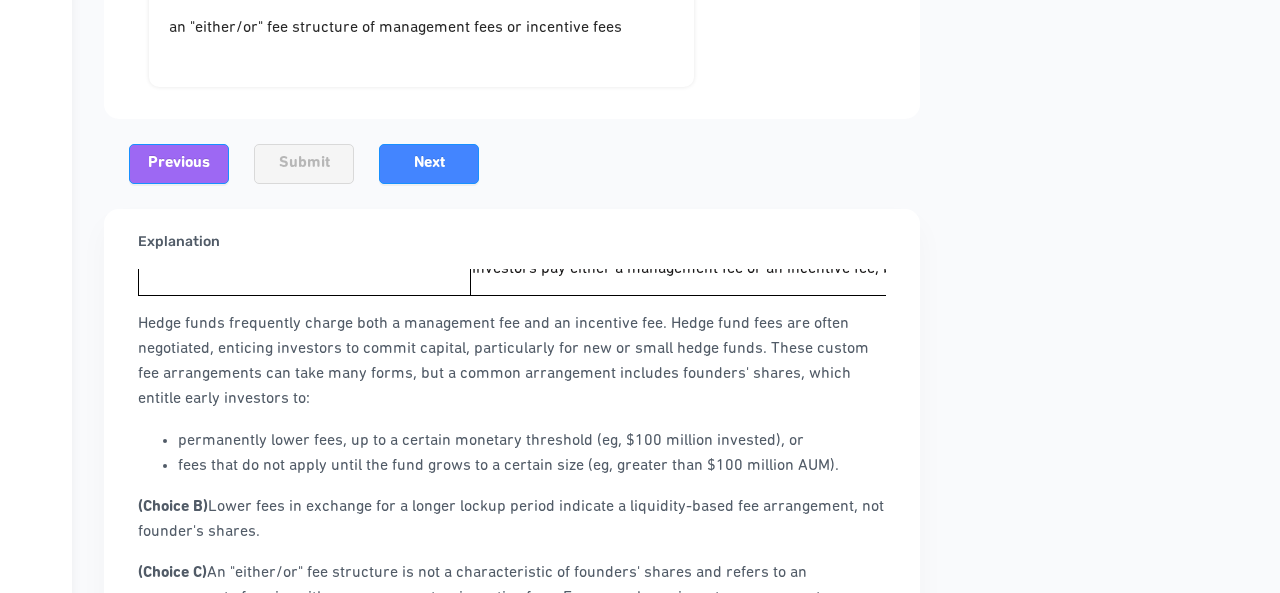 scroll, scrollTop: 728, scrollLeft: 0, axis: vertical 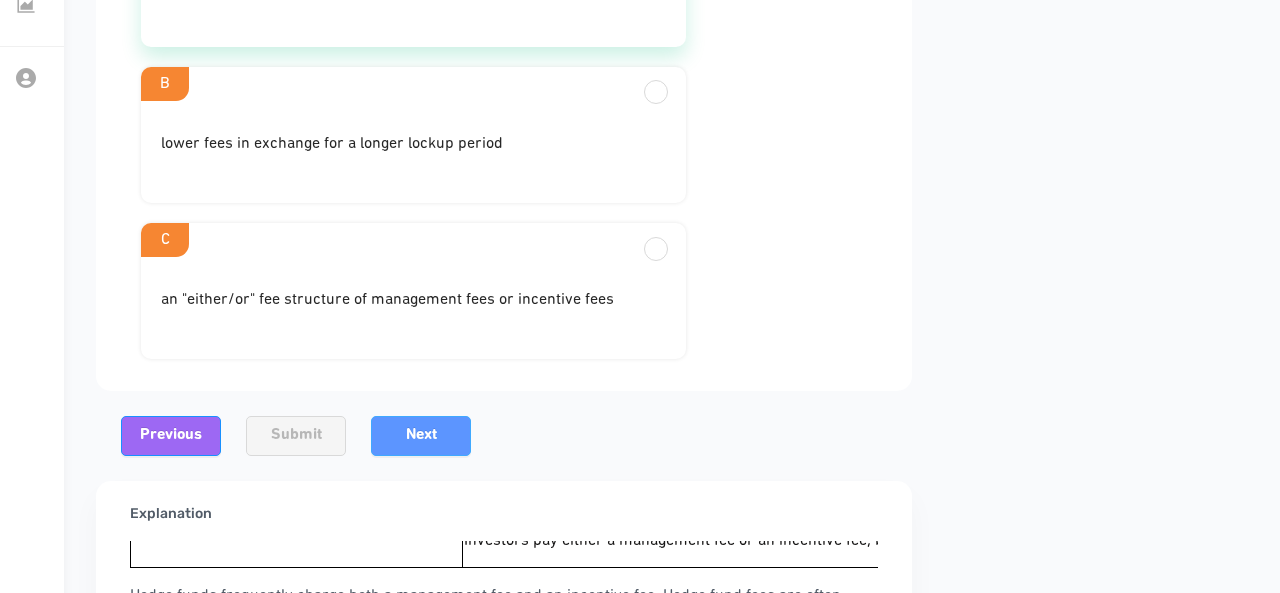 click on "Next" at bounding box center [421, 436] 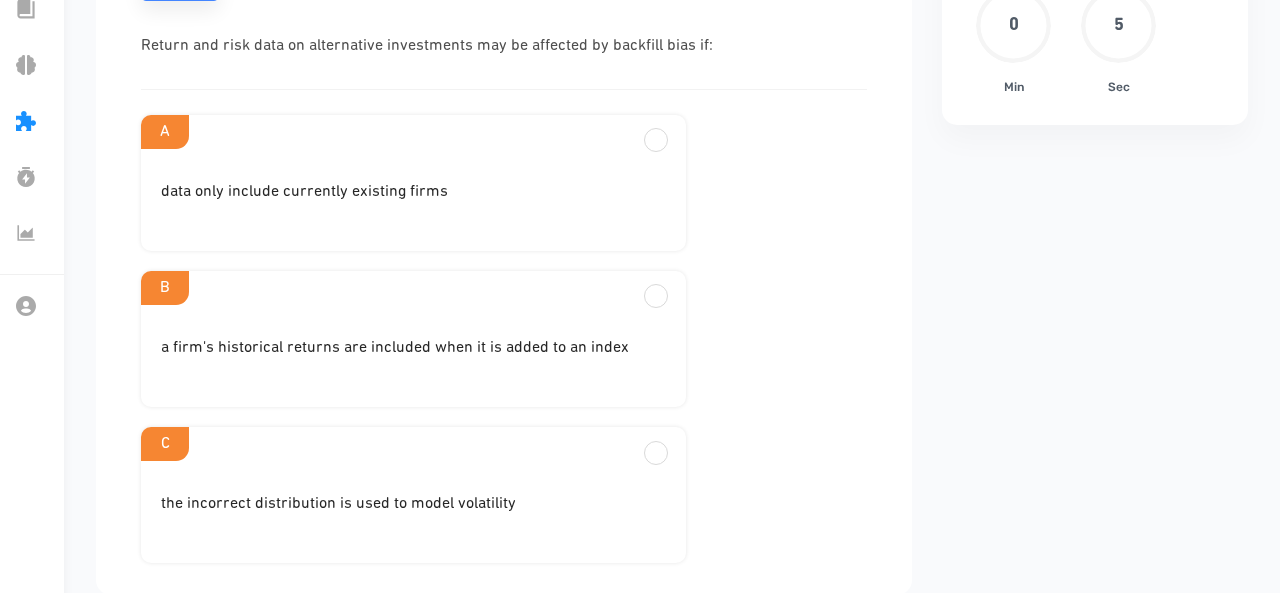 scroll, scrollTop: 228, scrollLeft: 16, axis: both 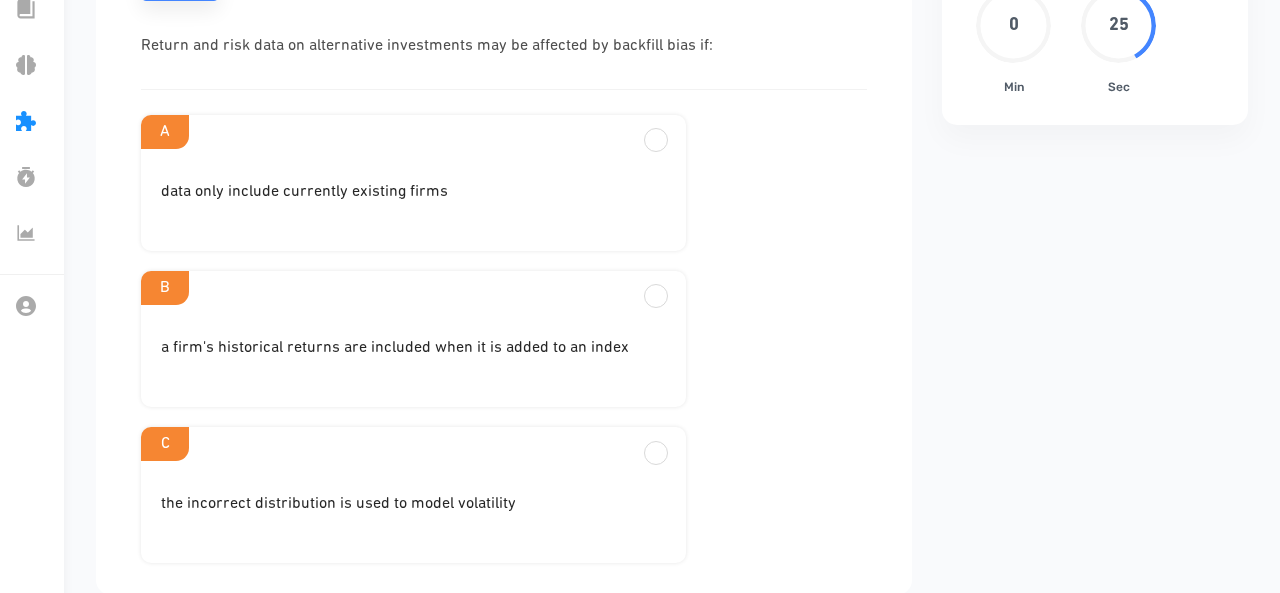 click on "B" at bounding box center [413, 132] 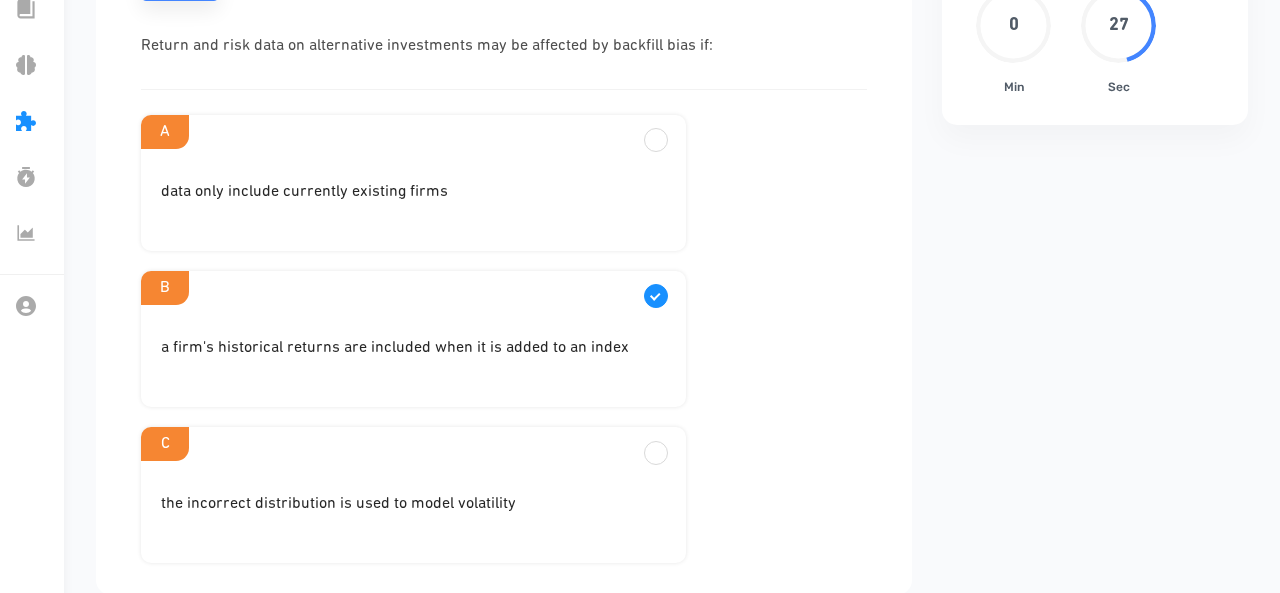 click on "data only include currently existing firms" at bounding box center (413, 192) 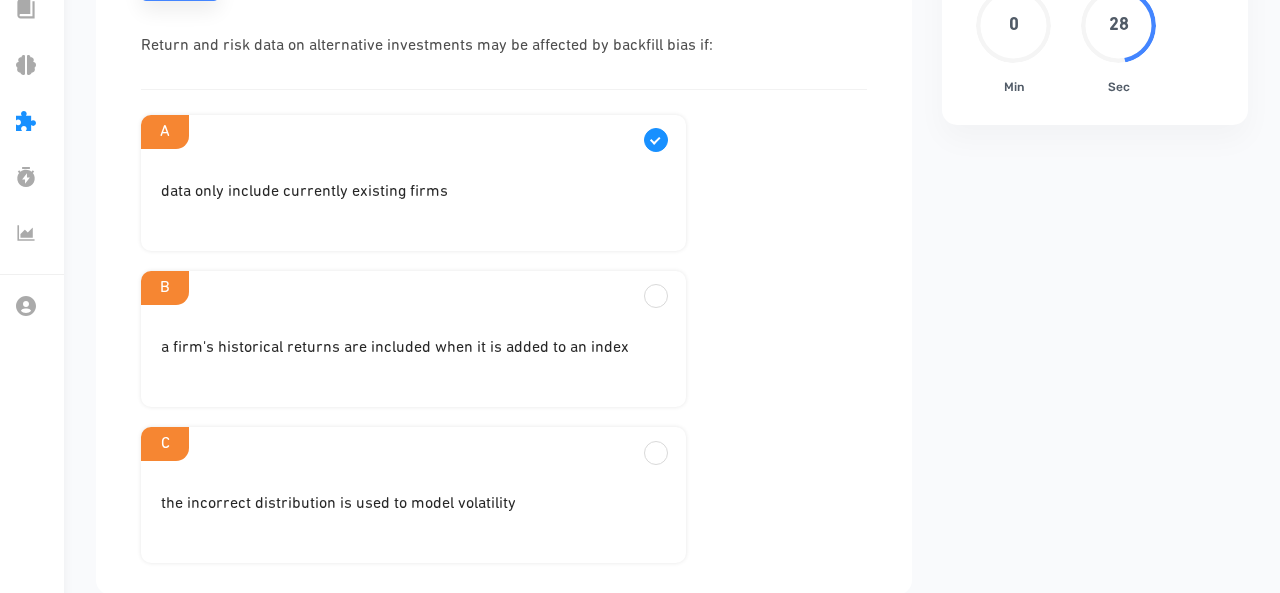 scroll, scrollTop: 296, scrollLeft: 16, axis: both 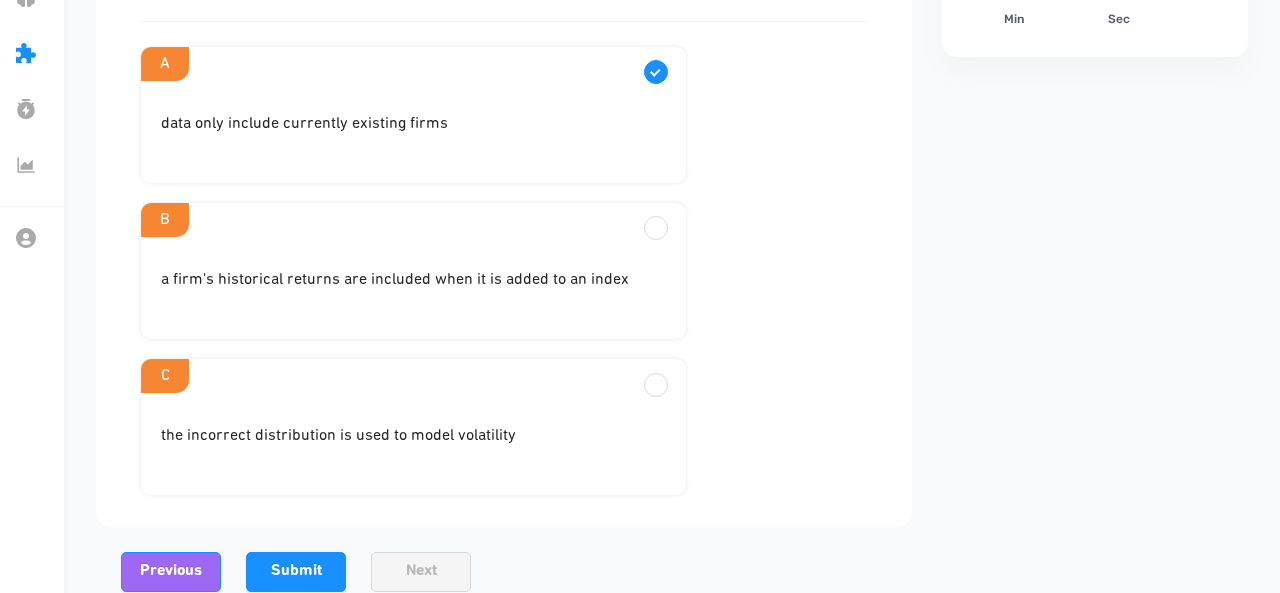 click on "Quest  9 Single choice question Return and risk data on alternative investments may be affected by backfill bias if: A data only include currently existing firms B a firm's historical returns are included when it is added to an index C the incorrect distribution is used to model volatility Previous Submit Next Finish Explanation Backfill bias  refers to bias introduced by including the previous performance data for firms added to a benchmark index." at bounding box center [504, 310] 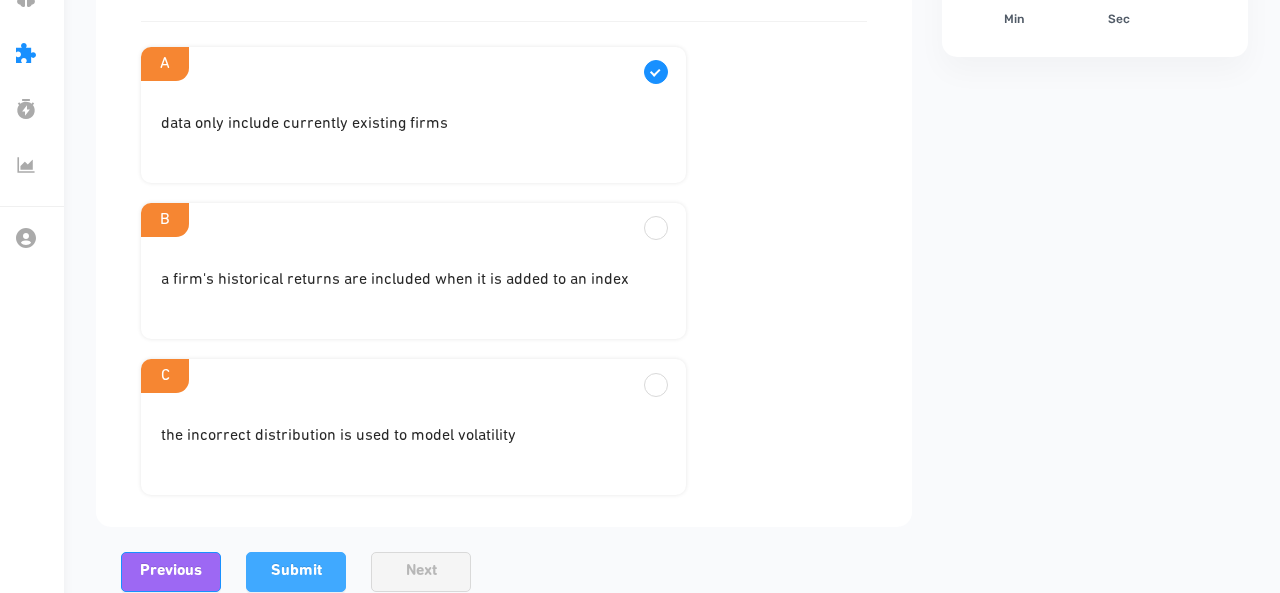 click on "Submit" at bounding box center [296, 572] 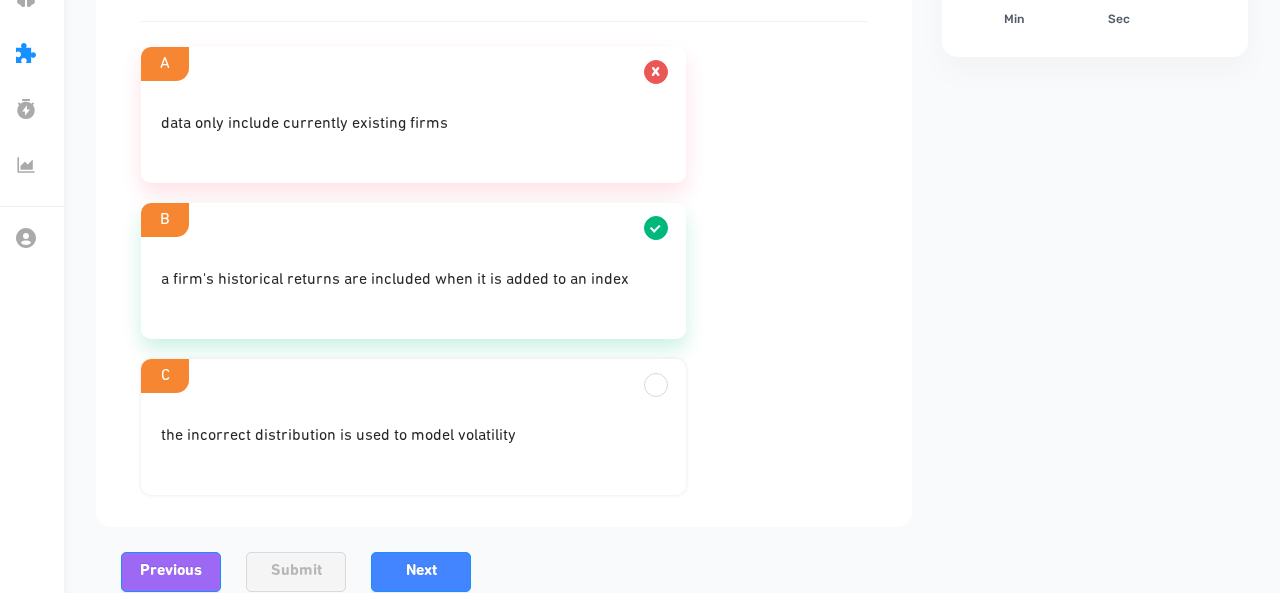 scroll, scrollTop: 546, scrollLeft: 16, axis: both 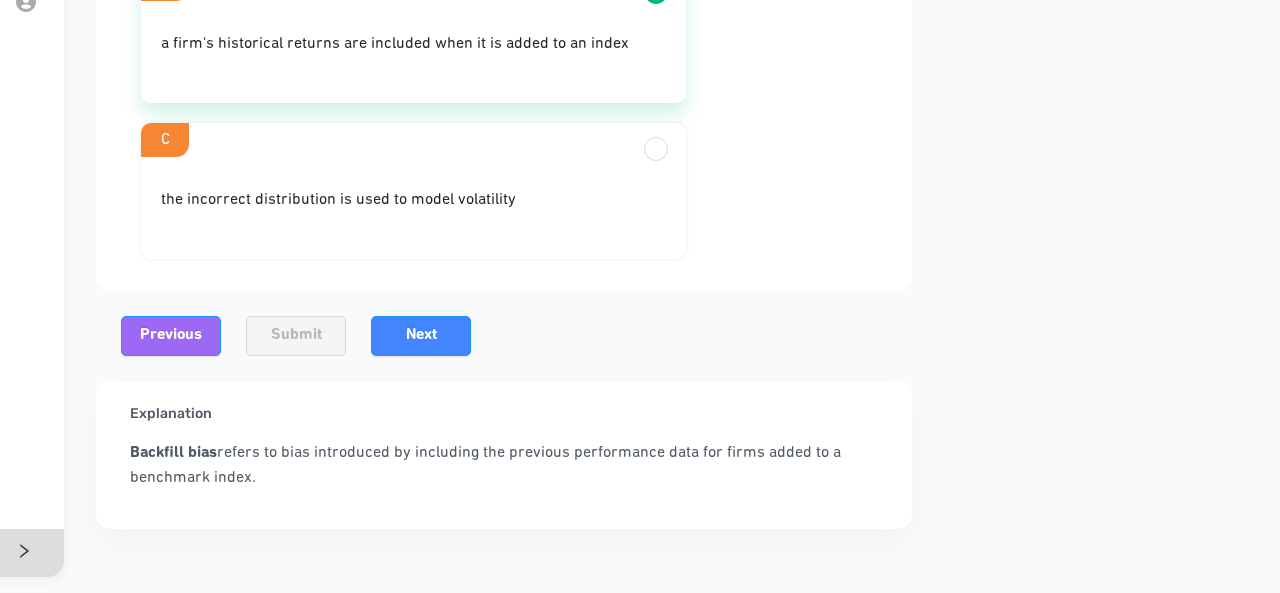 click on "Explanation Backfill bias  refers to bias introduced by including the previous performance data for firms added to a benchmark index." at bounding box center (504, 455) 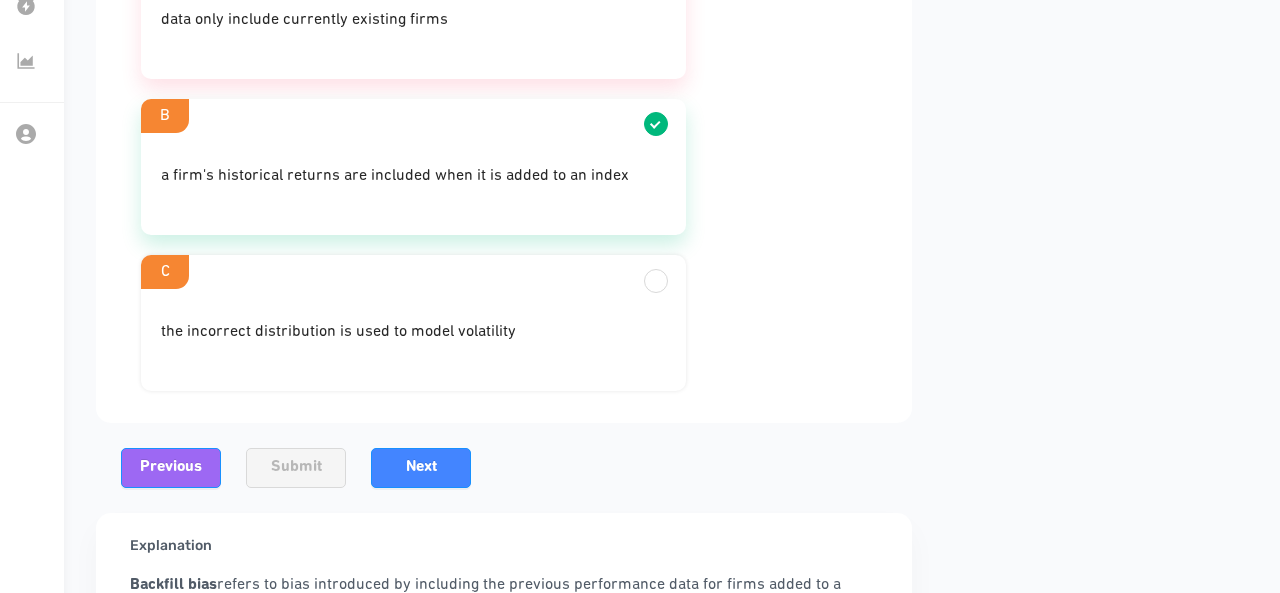 scroll, scrollTop: 402, scrollLeft: 16, axis: both 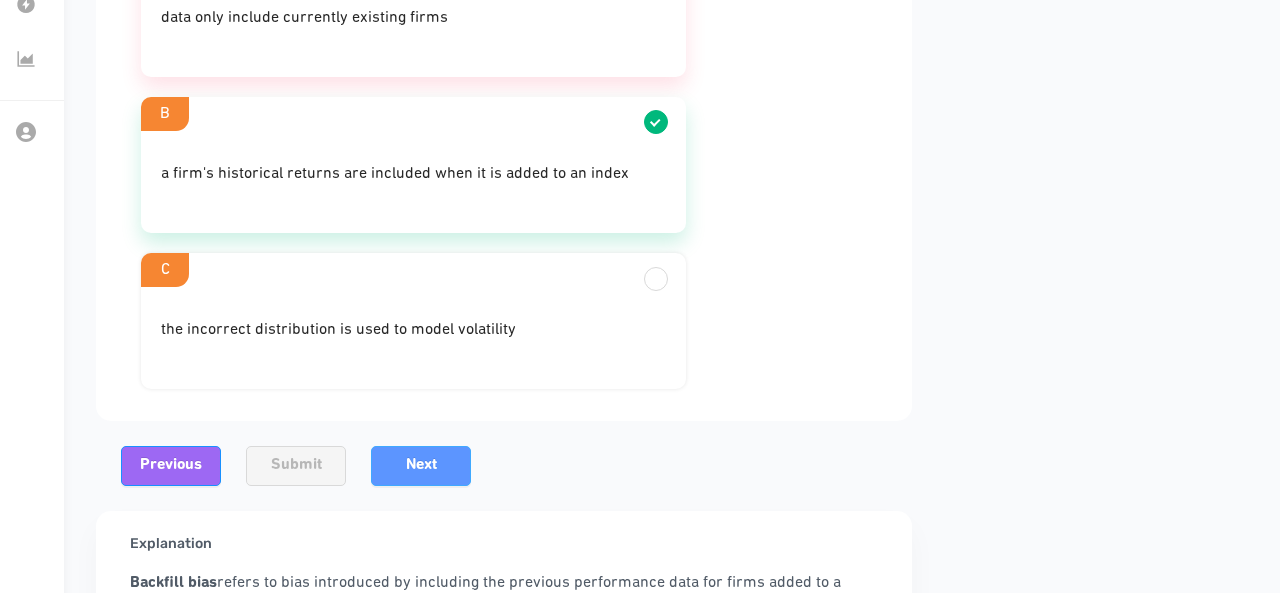 click on "Next" at bounding box center (421, 466) 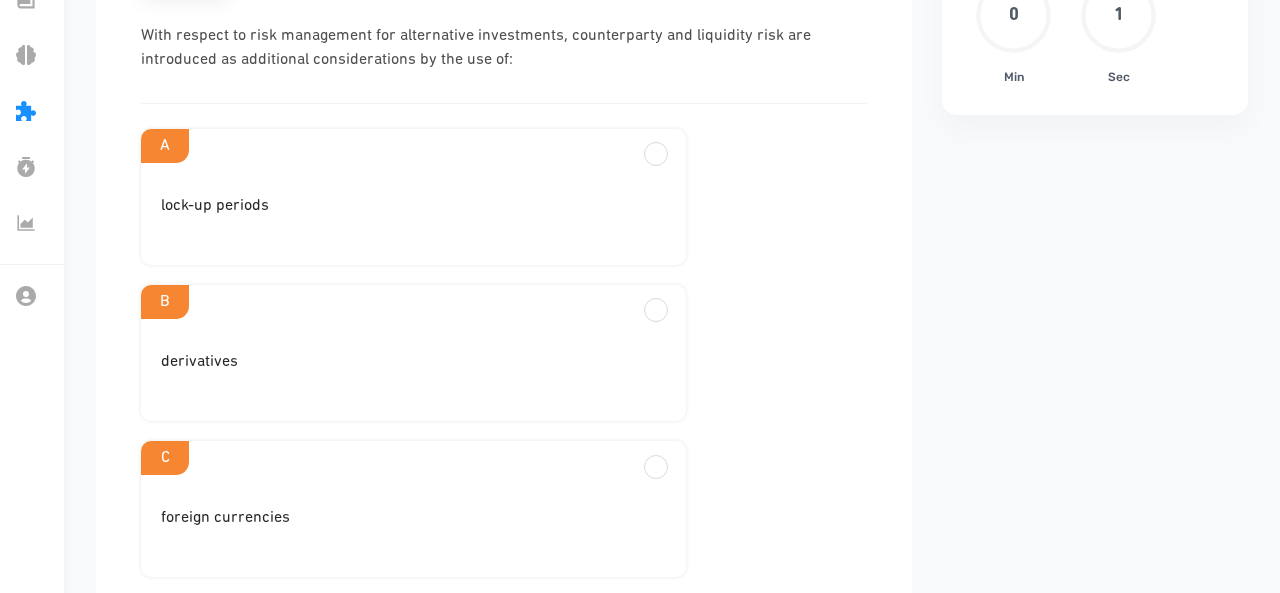 scroll, scrollTop: 236, scrollLeft: 16, axis: both 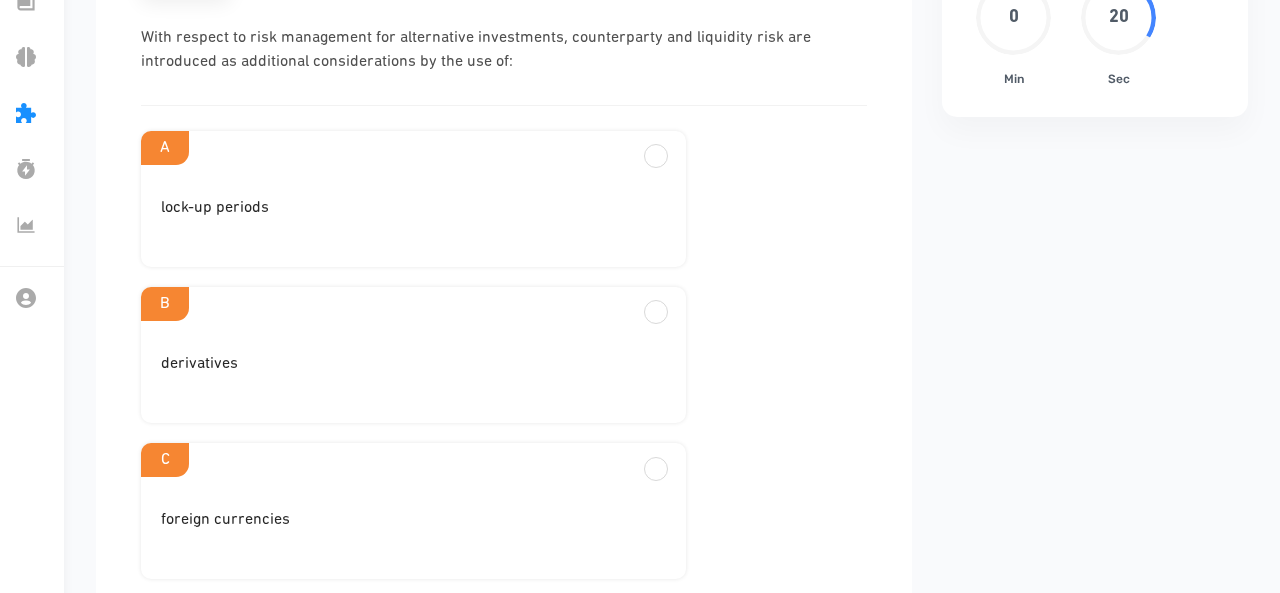 click on "lock-up periods" at bounding box center (413, 208) 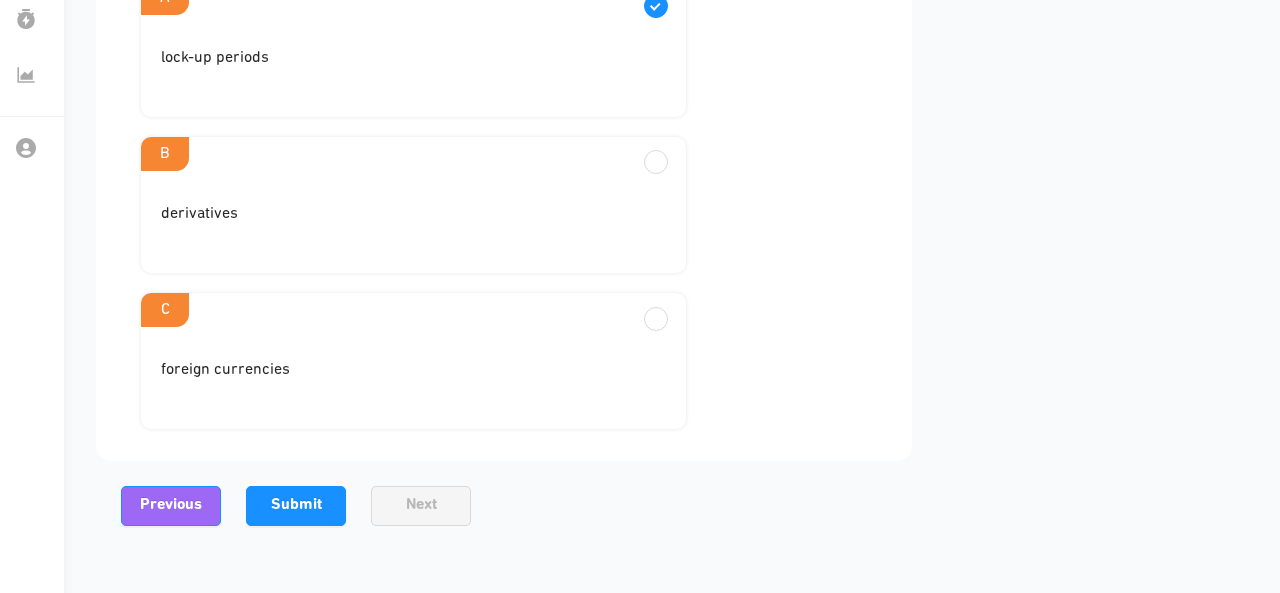 scroll, scrollTop: 402, scrollLeft: 16, axis: both 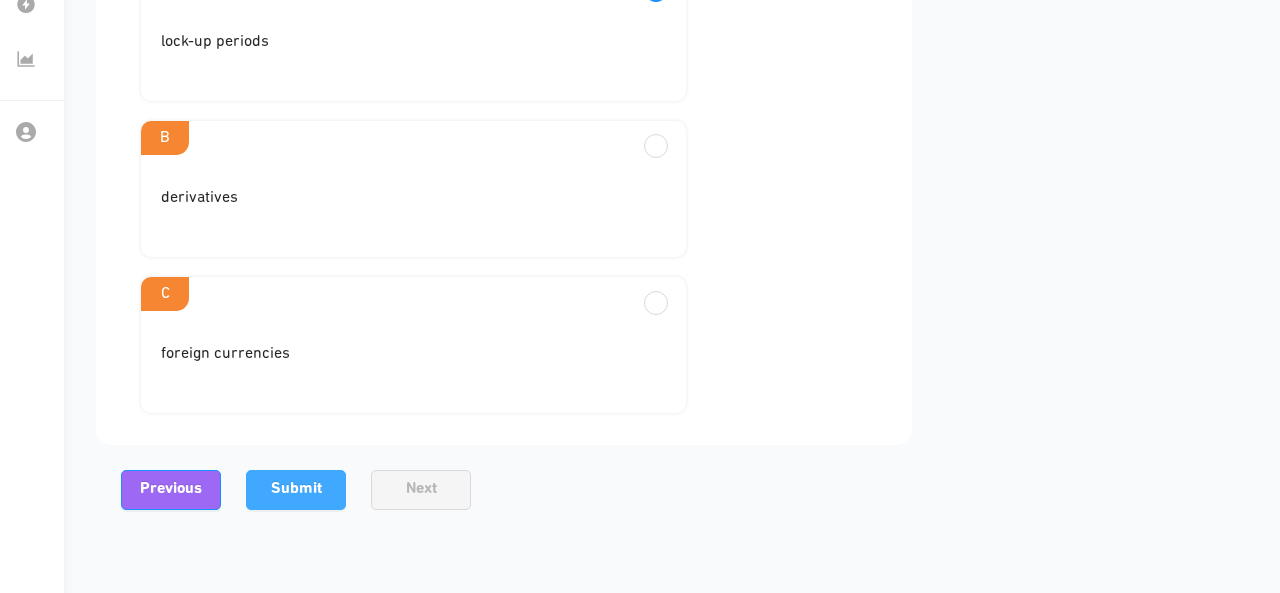click on "Submit" at bounding box center (296, 489) 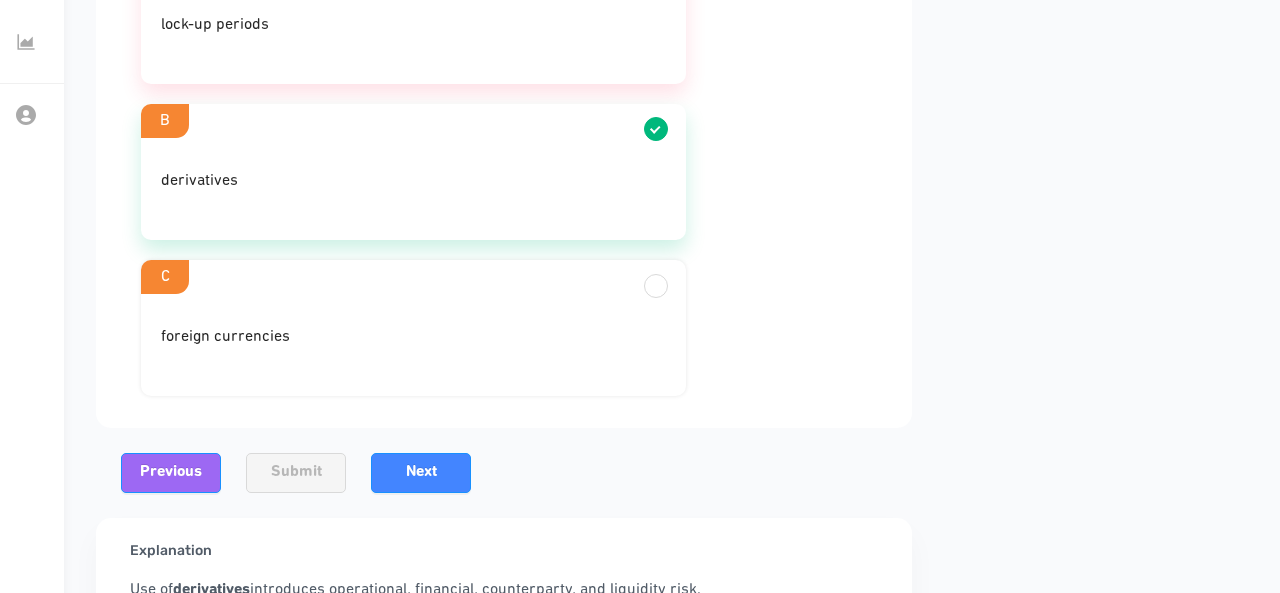 scroll, scrollTop: 397, scrollLeft: 16, axis: both 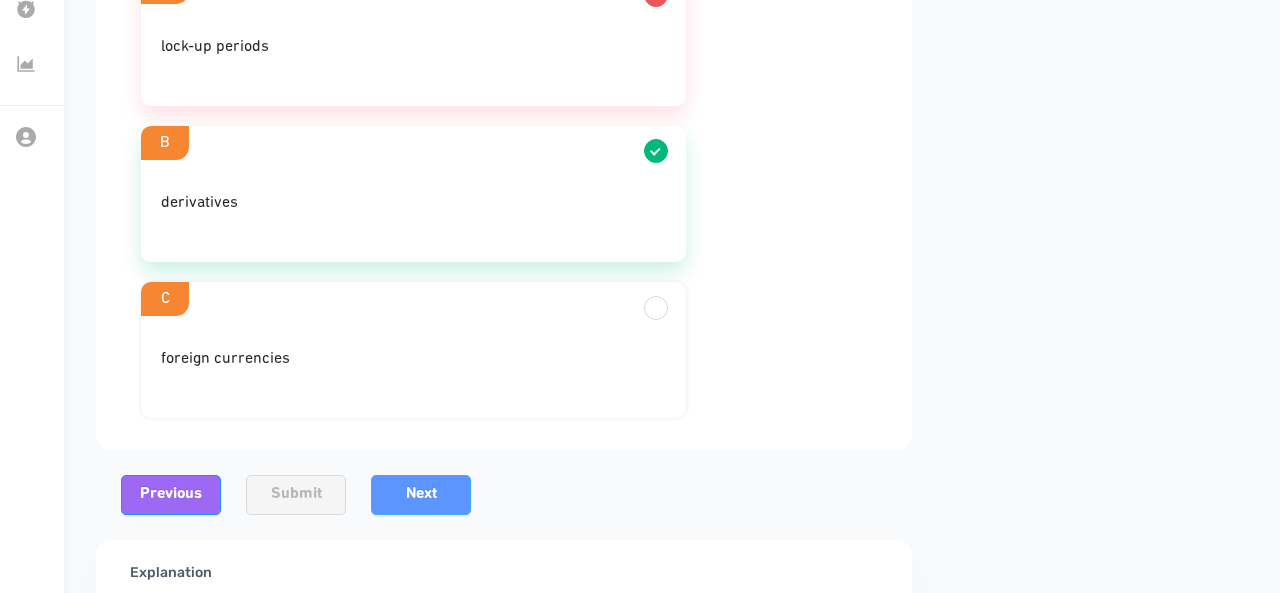 click on "Next" at bounding box center [421, 495] 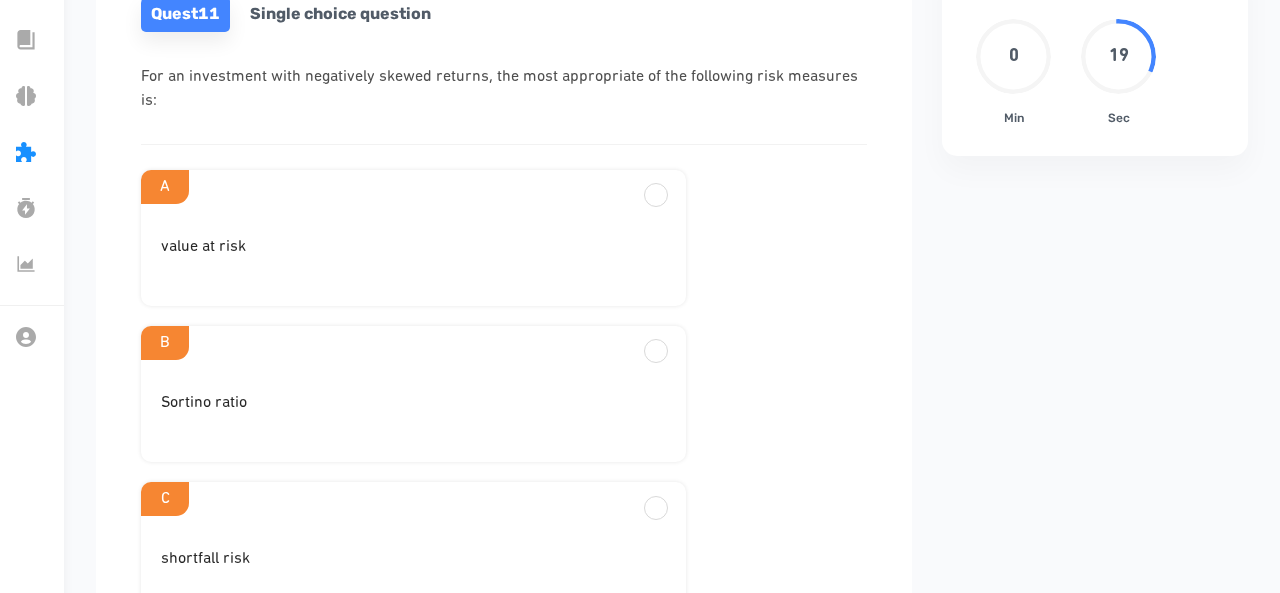 scroll, scrollTop: 219, scrollLeft: 16, axis: both 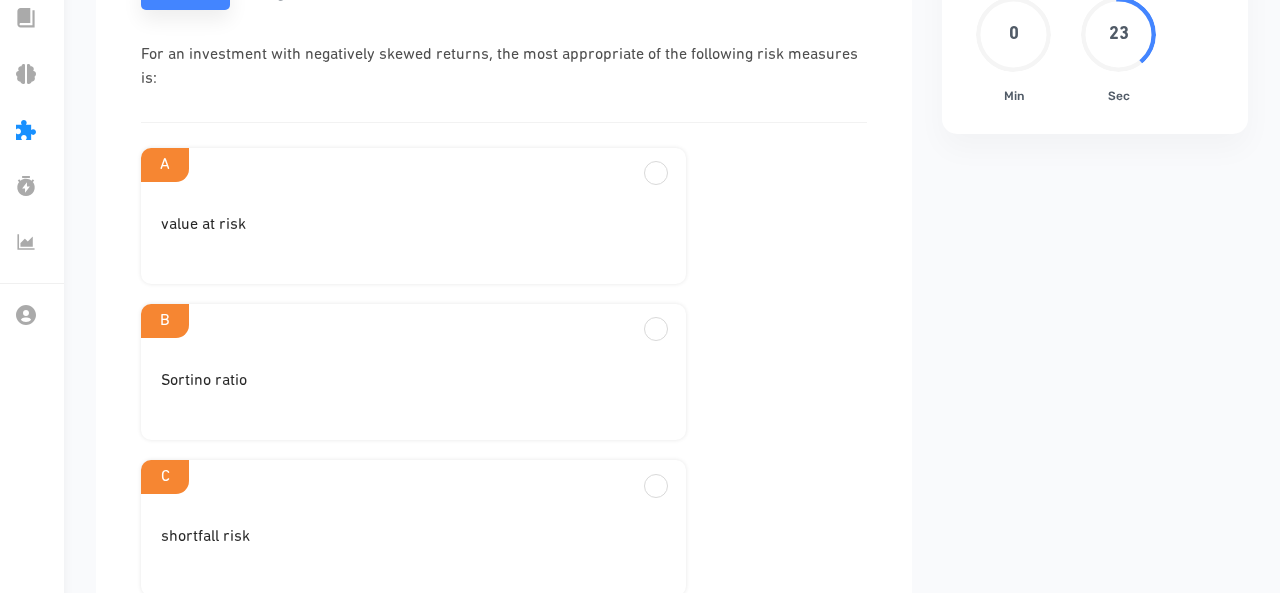 click on "value at risk" at bounding box center [413, 225] 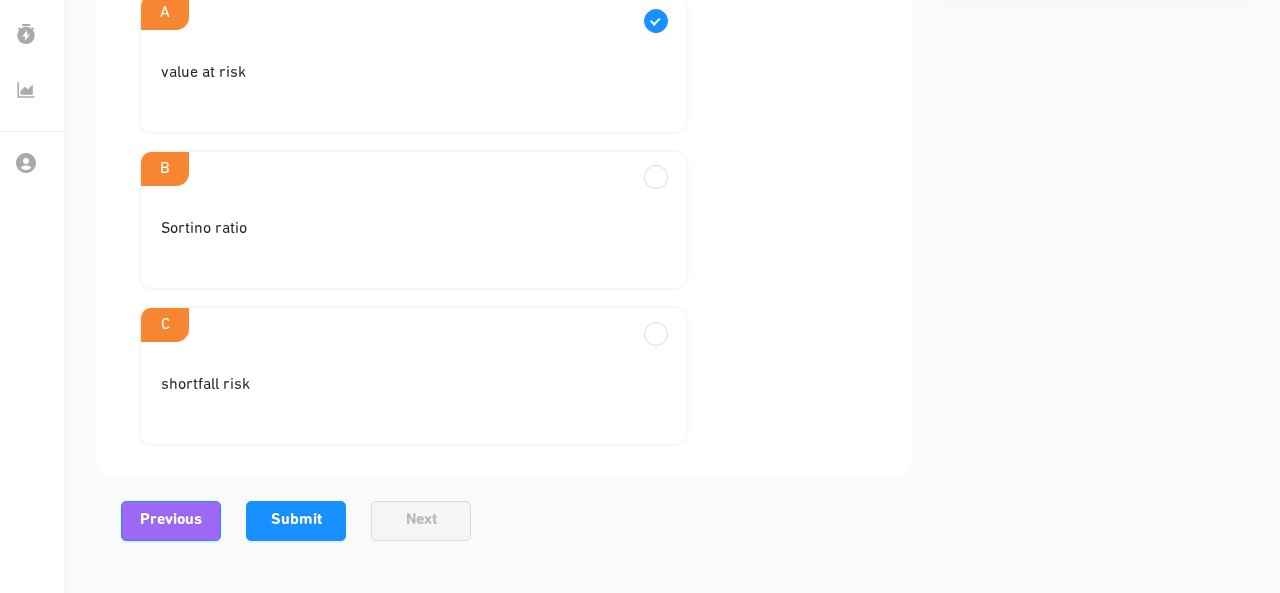 scroll, scrollTop: 372, scrollLeft: 16, axis: both 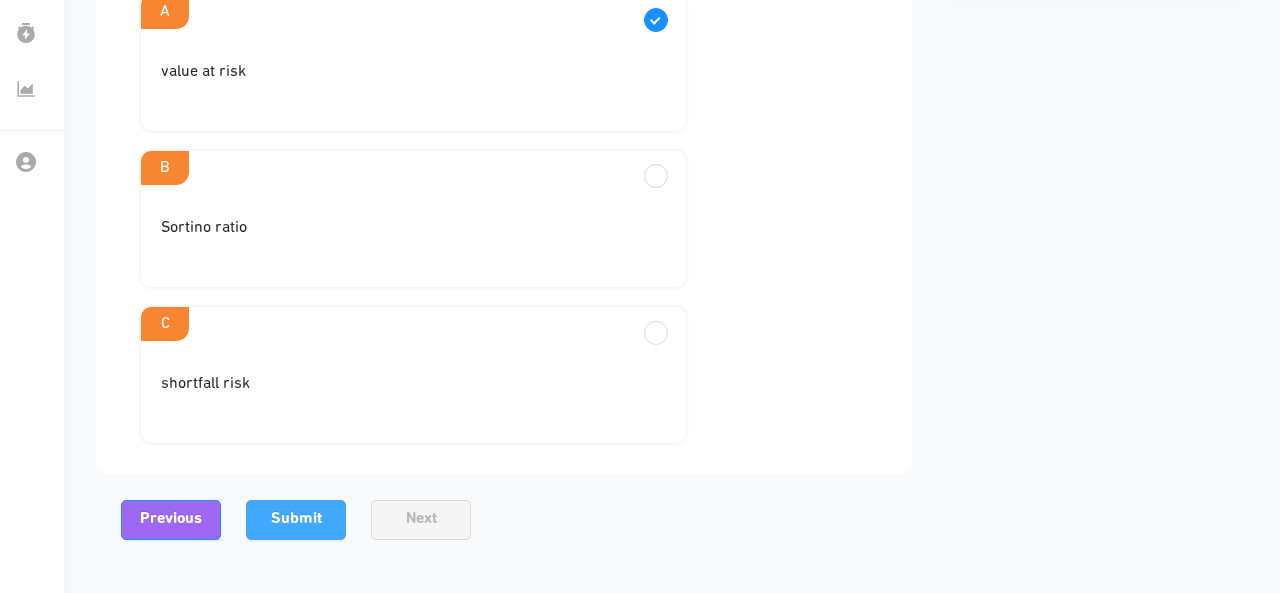 click on "Submit" at bounding box center [296, 519] 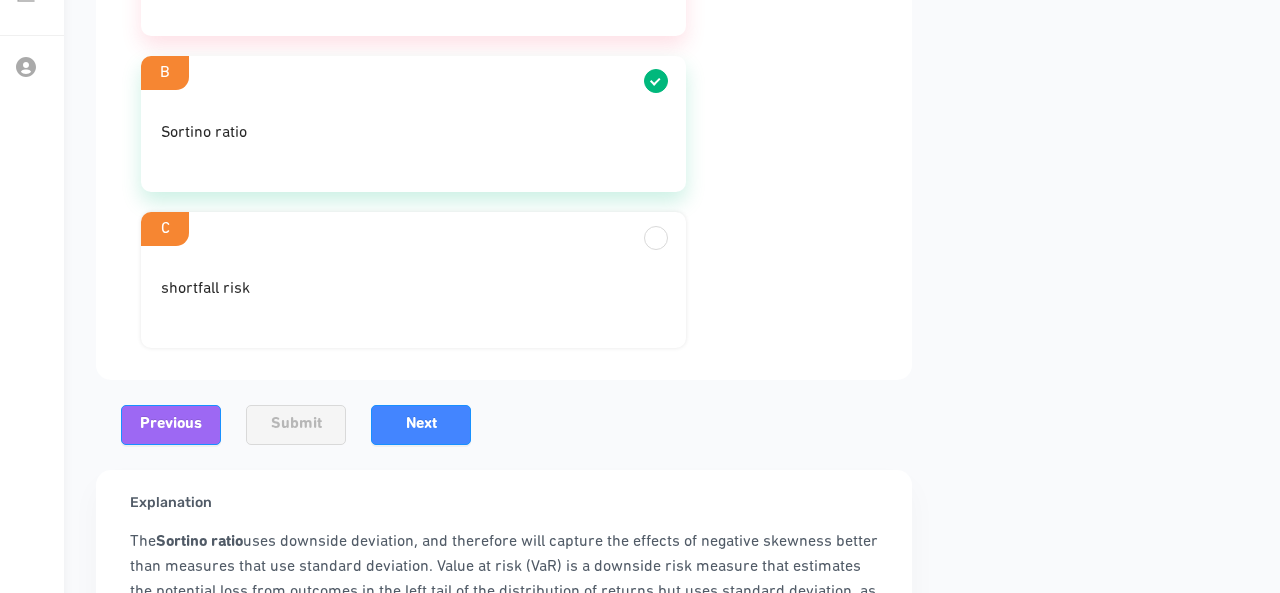 scroll, scrollTop: 536, scrollLeft: 16, axis: both 